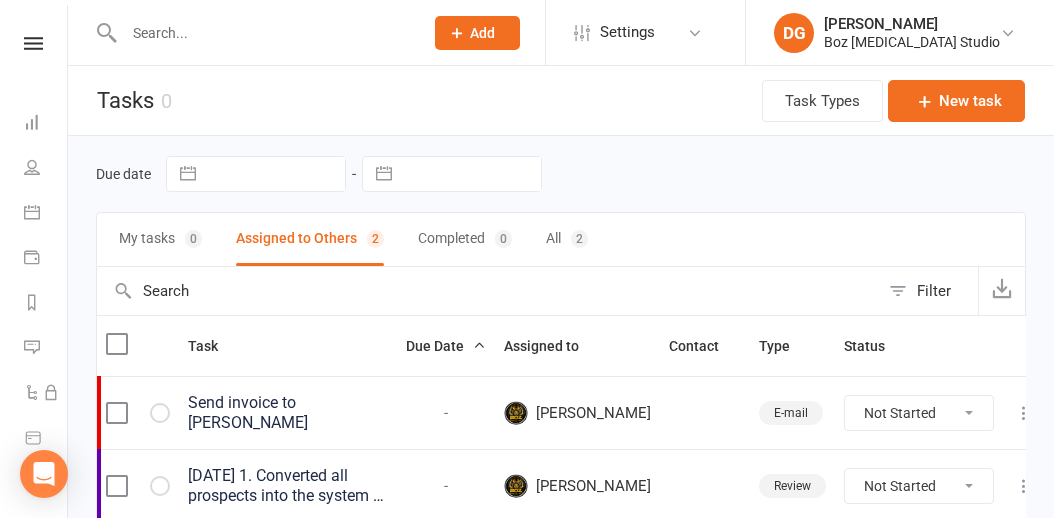scroll, scrollTop: 84, scrollLeft: 0, axis: vertical 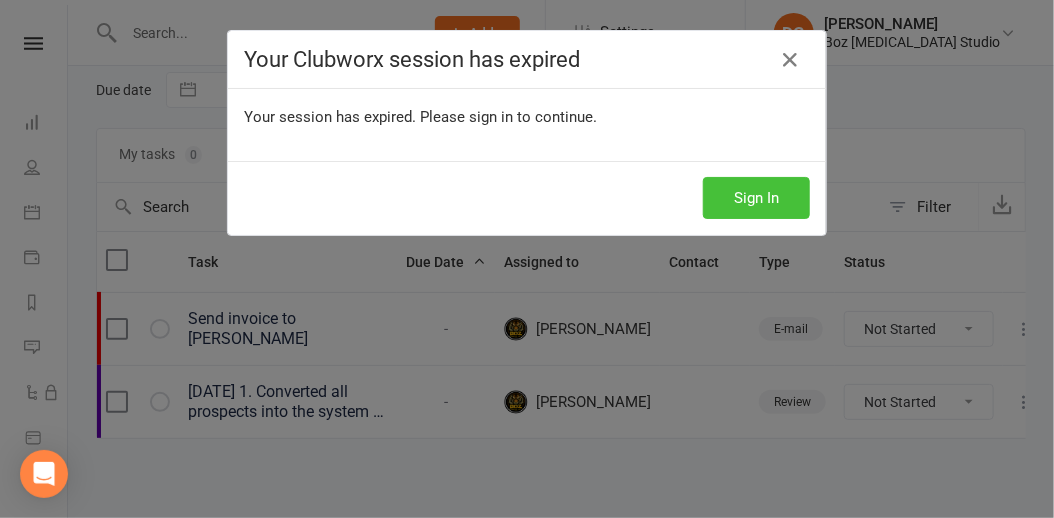 click on "Sign In" at bounding box center (756, 198) 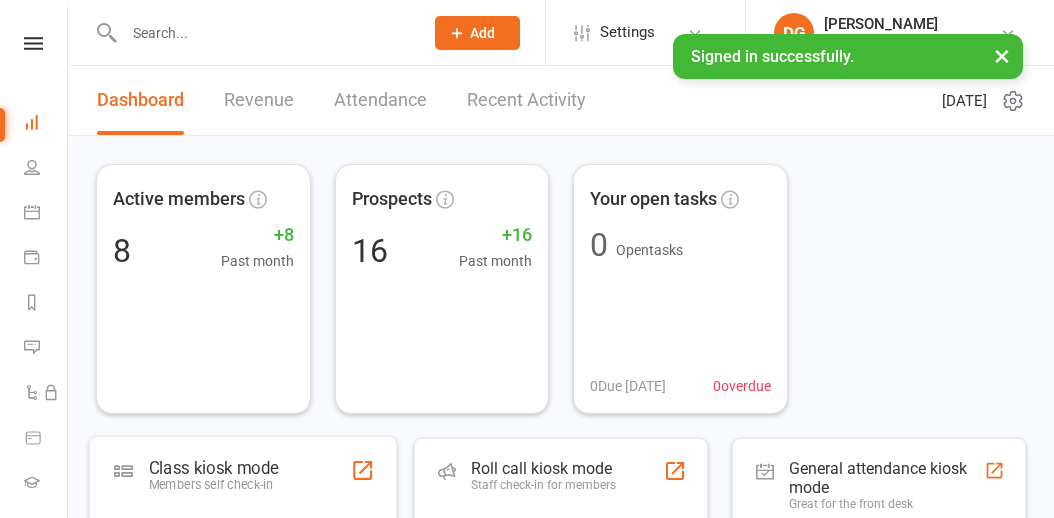 scroll, scrollTop: 0, scrollLeft: 0, axis: both 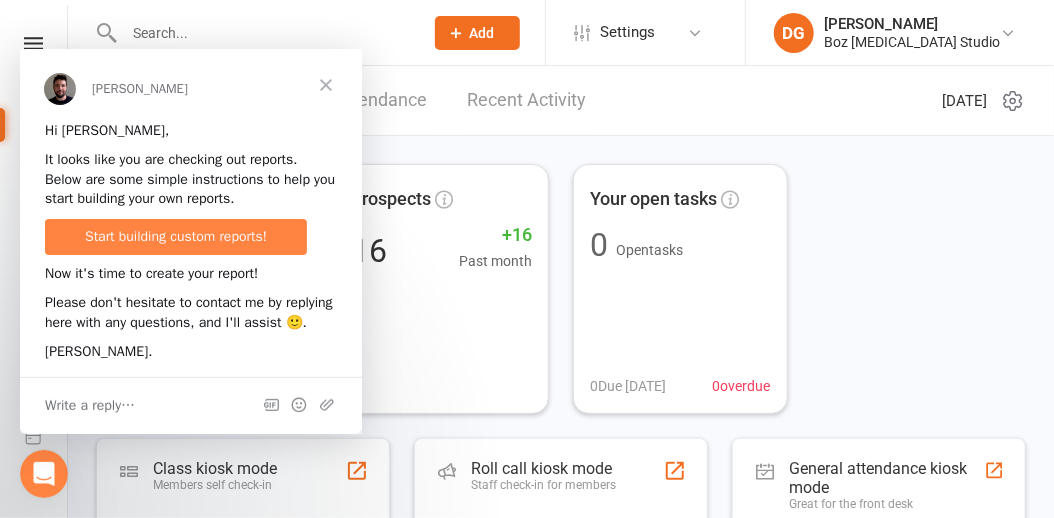 click at bounding box center [326, 84] 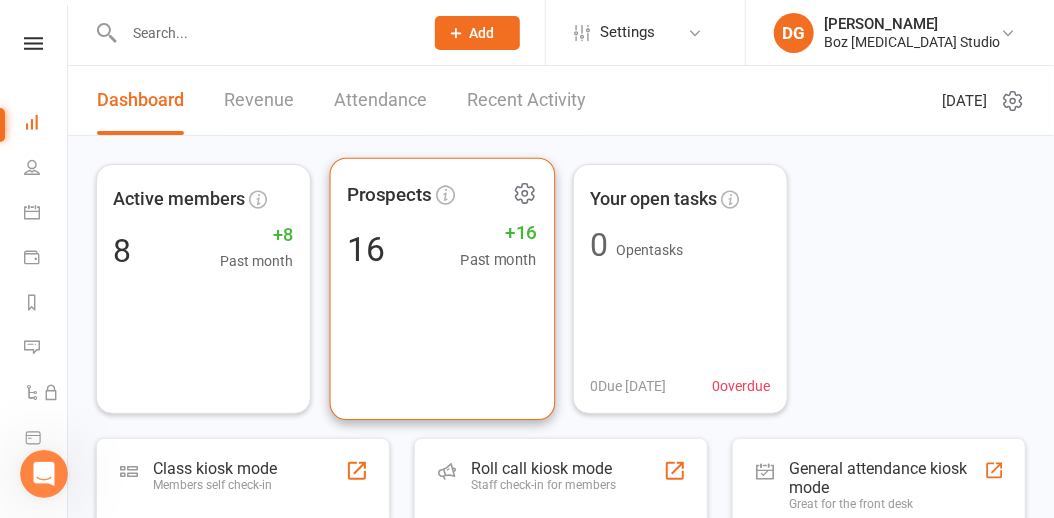 click on "Past month" at bounding box center [498, 260] 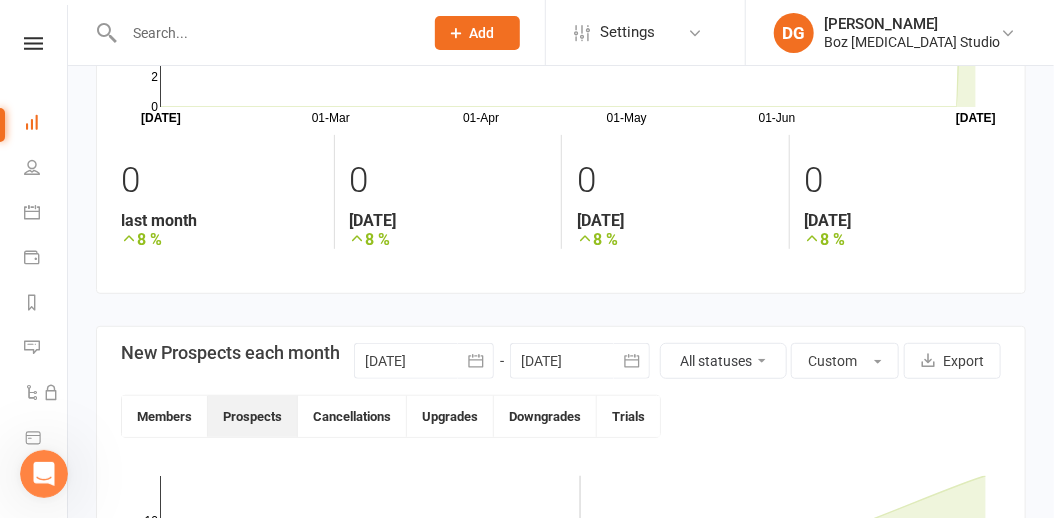 scroll, scrollTop: 209, scrollLeft: 0, axis: vertical 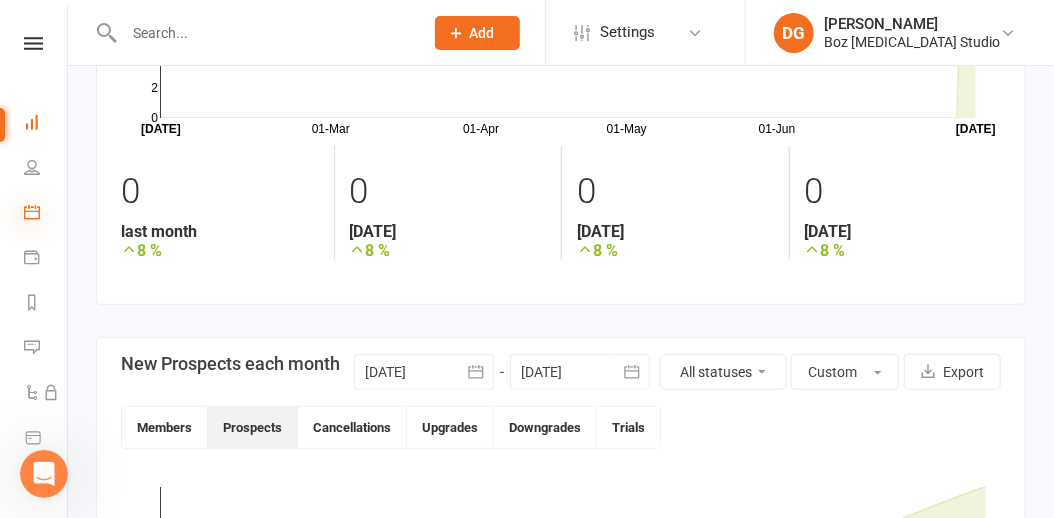 click at bounding box center [32, 212] 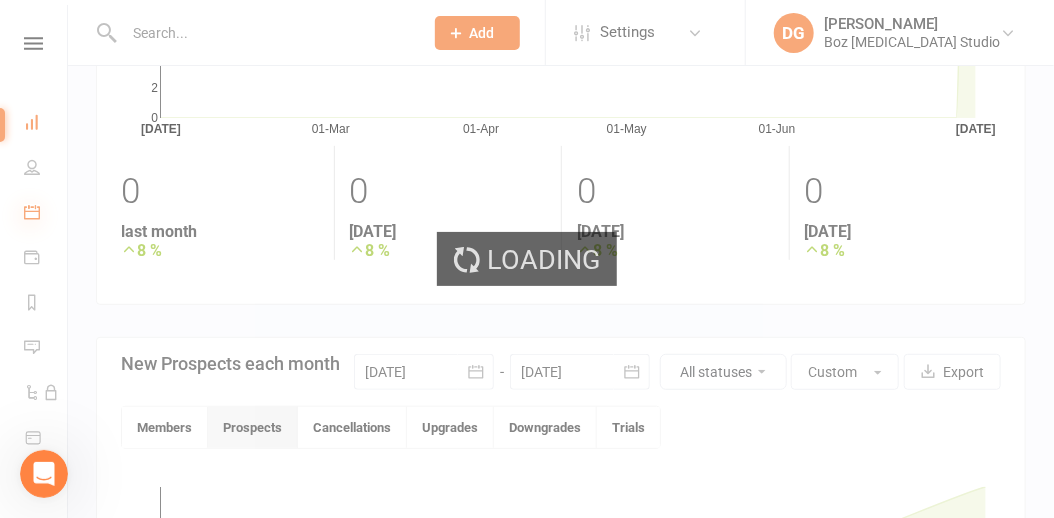 scroll, scrollTop: 0, scrollLeft: 0, axis: both 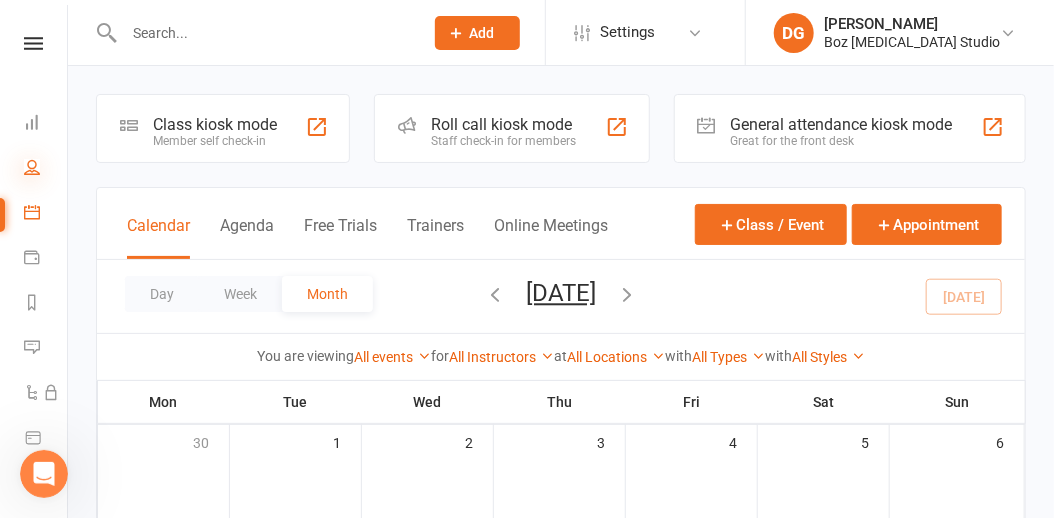 click at bounding box center [32, 167] 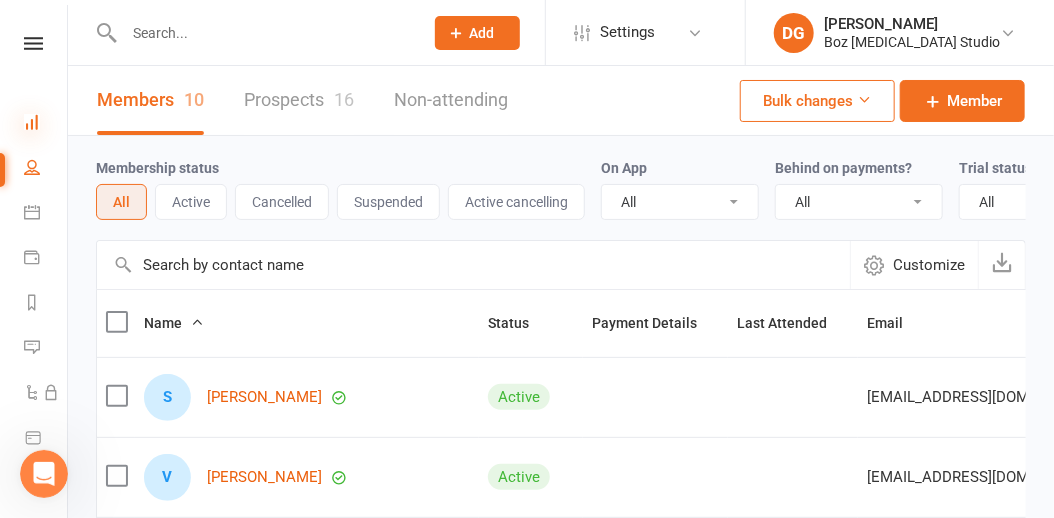 click at bounding box center [32, 122] 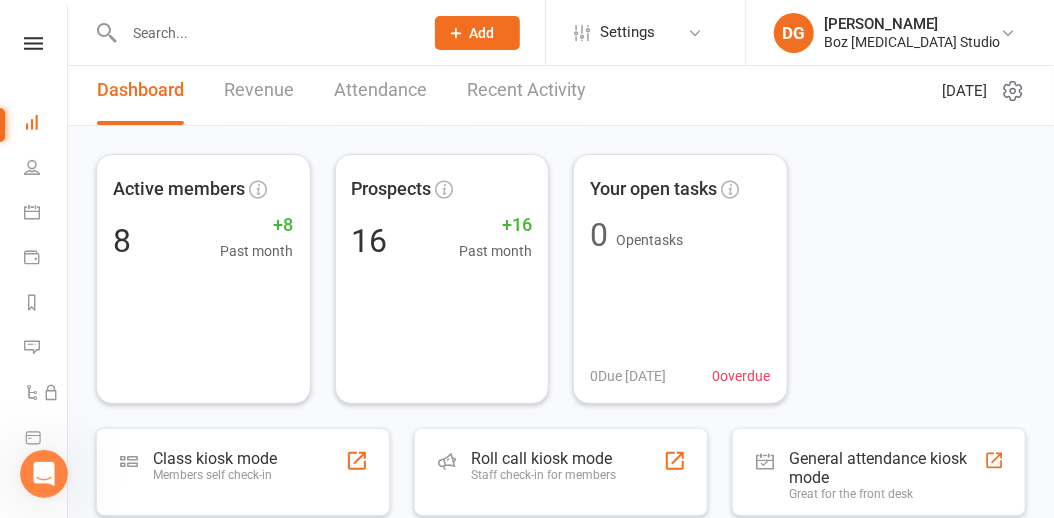 scroll, scrollTop: 0, scrollLeft: 0, axis: both 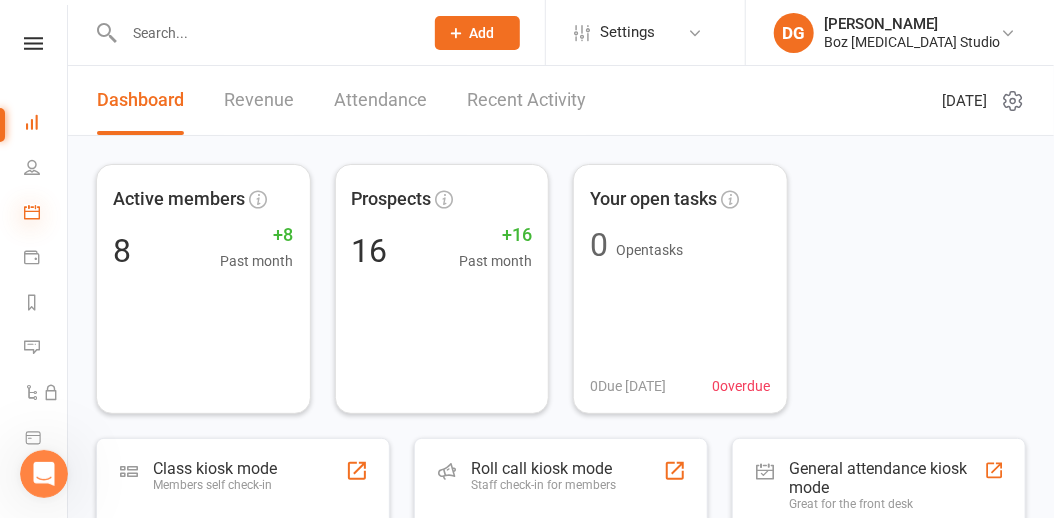 click at bounding box center [32, 212] 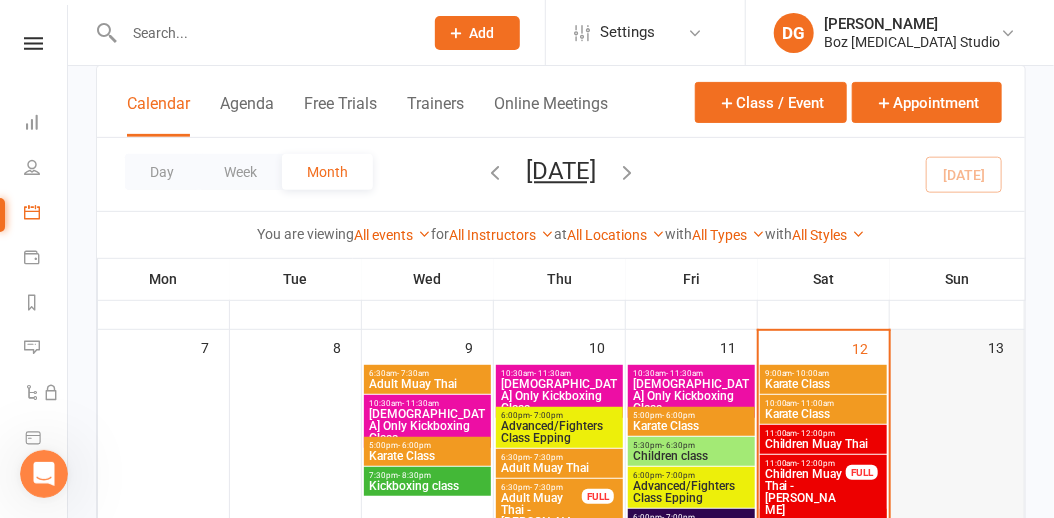 scroll, scrollTop: 197, scrollLeft: 0, axis: vertical 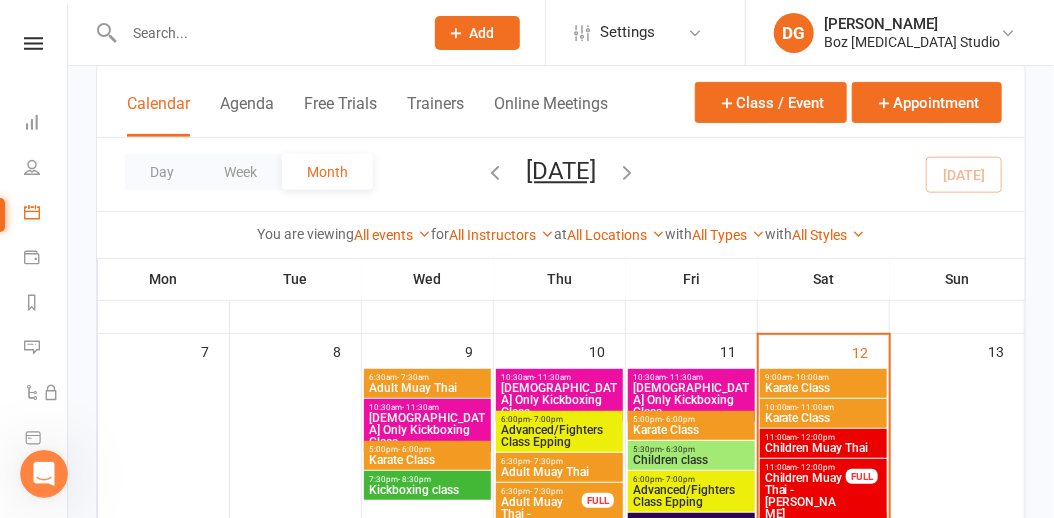 click at bounding box center (627, 172) 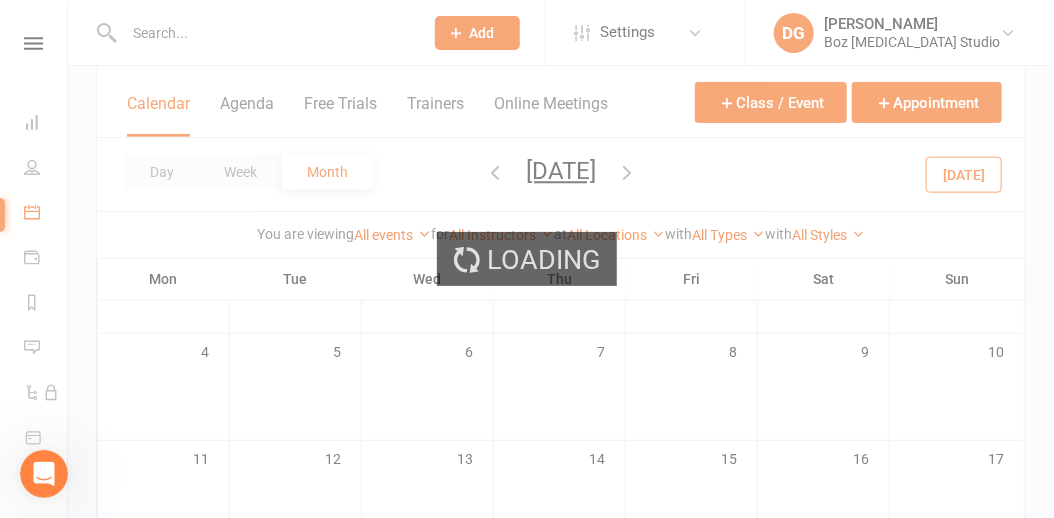 click on "Loading" at bounding box center (527, 259) 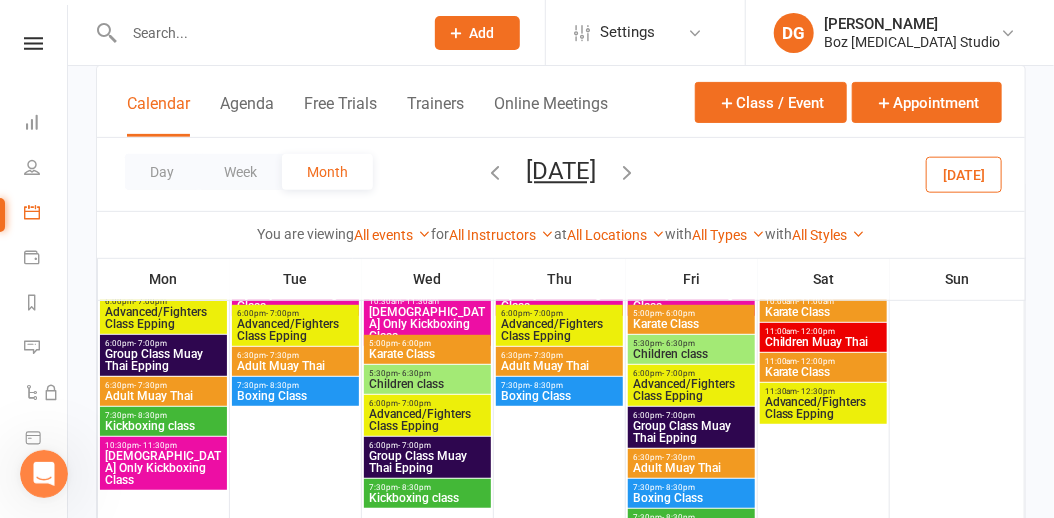 click at bounding box center [495, 172] 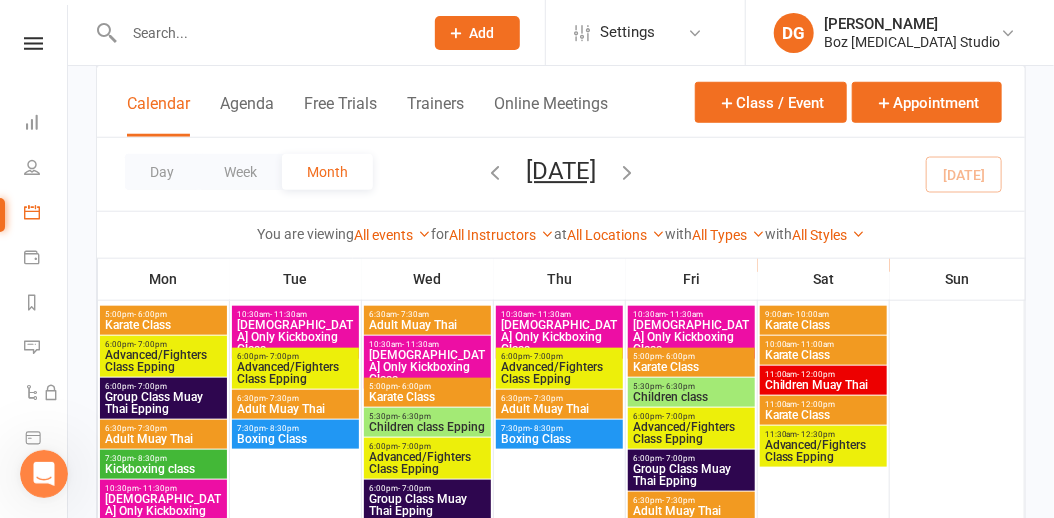 scroll, scrollTop: 575, scrollLeft: 0, axis: vertical 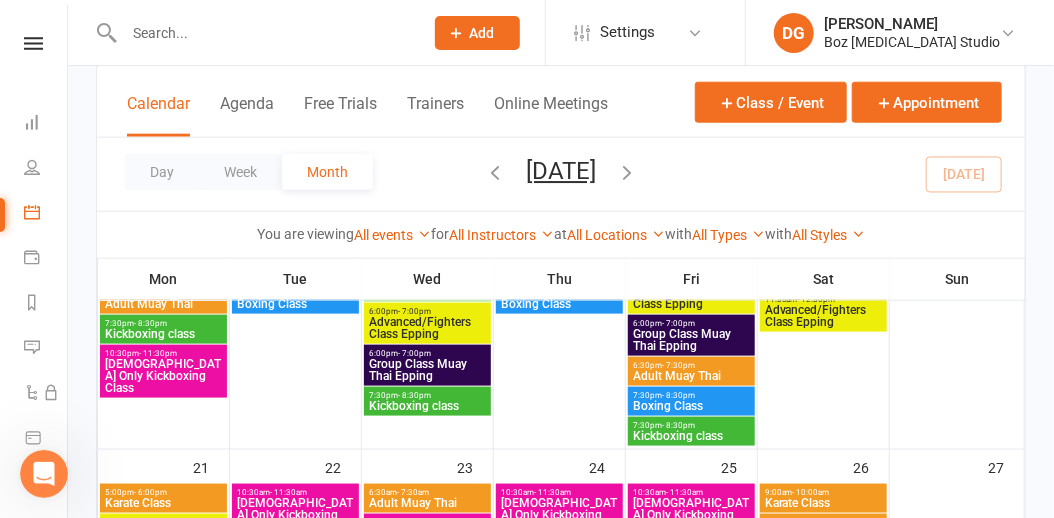 click on "Adult Muay Thai" at bounding box center (691, 376) 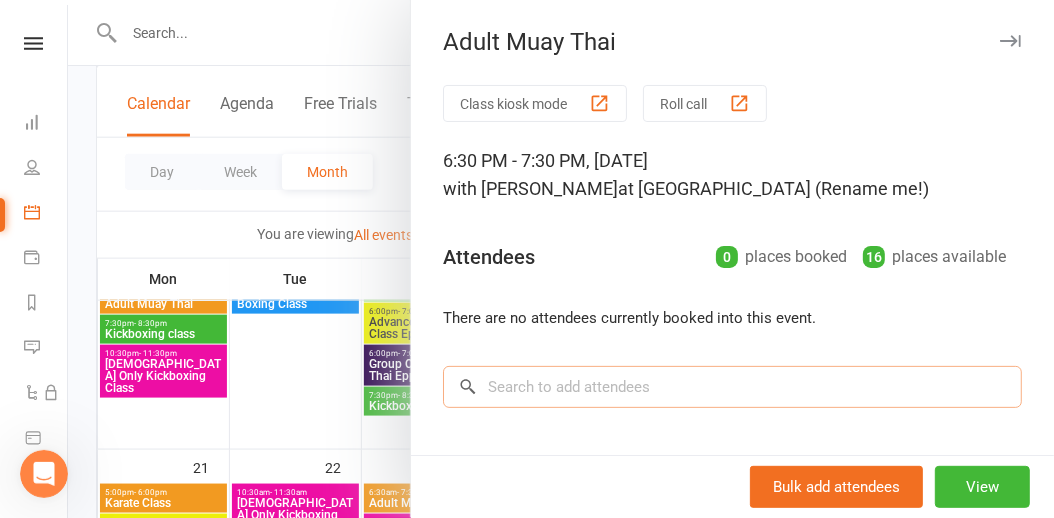 click at bounding box center [732, 387] 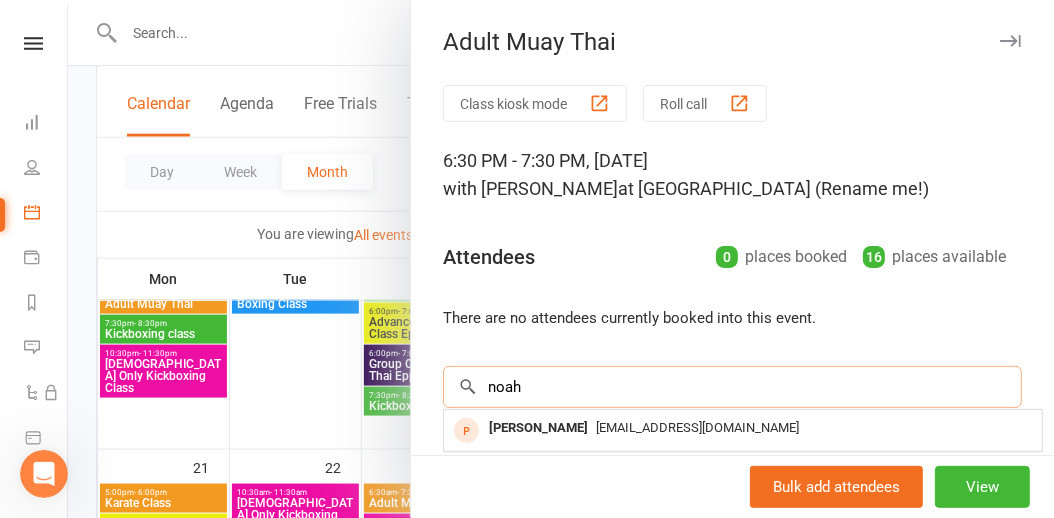 type on "noah" 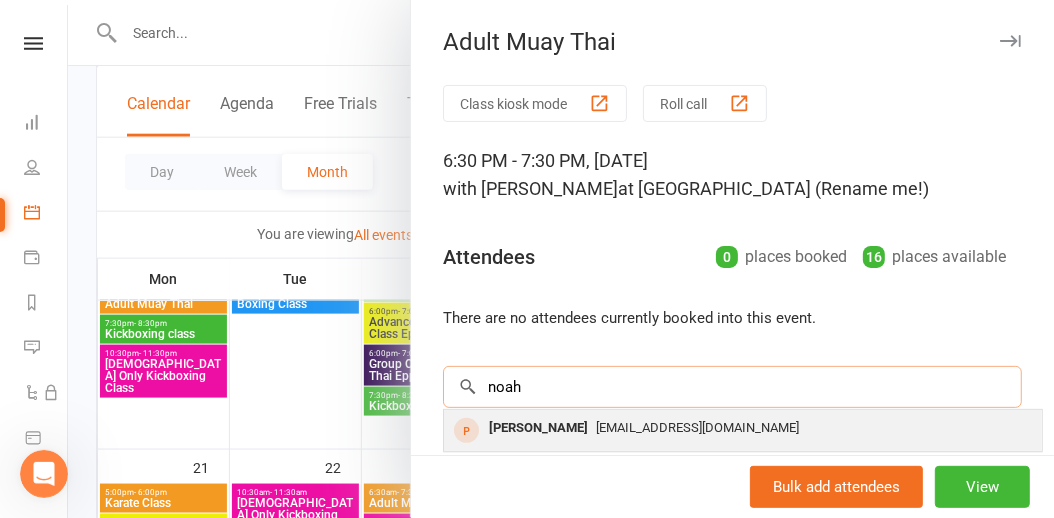 type on "noah" 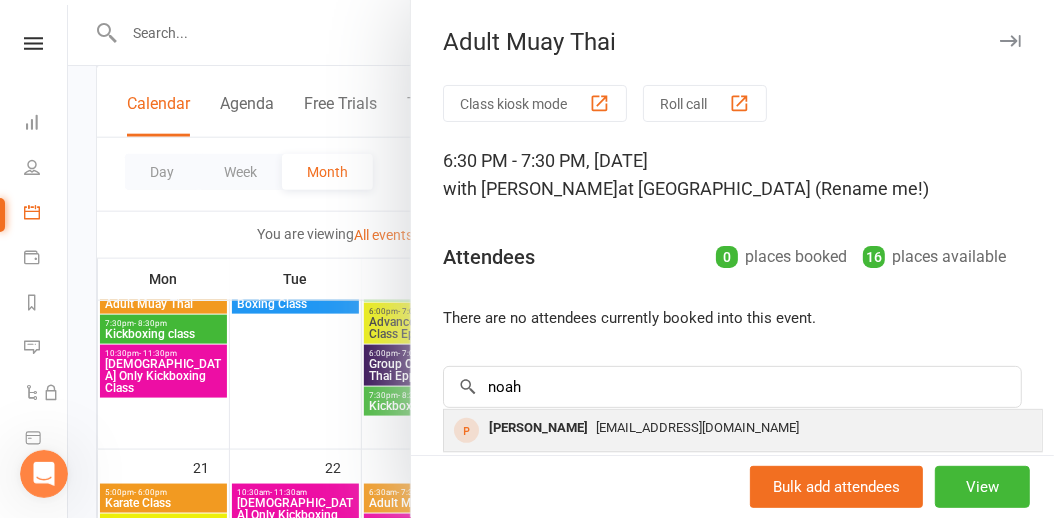 click on "[EMAIL_ADDRESS][DOMAIN_NAME]" at bounding box center (697, 427) 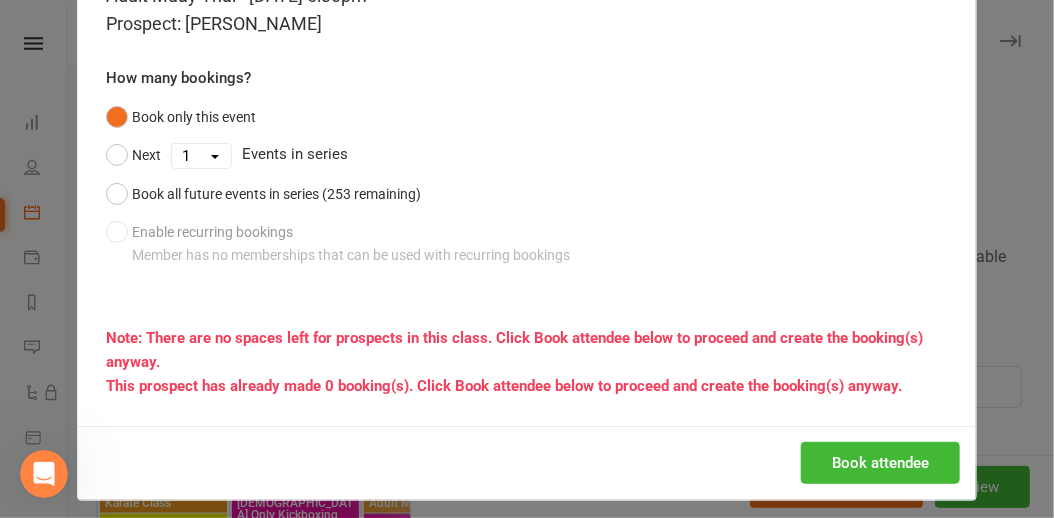 scroll, scrollTop: 137, scrollLeft: 0, axis: vertical 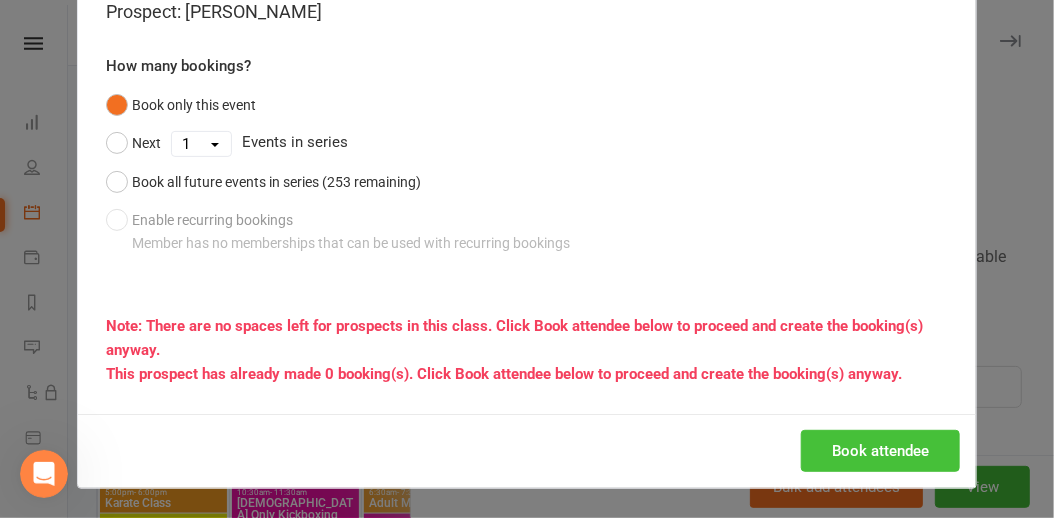 click on "Book attendee" at bounding box center (880, 451) 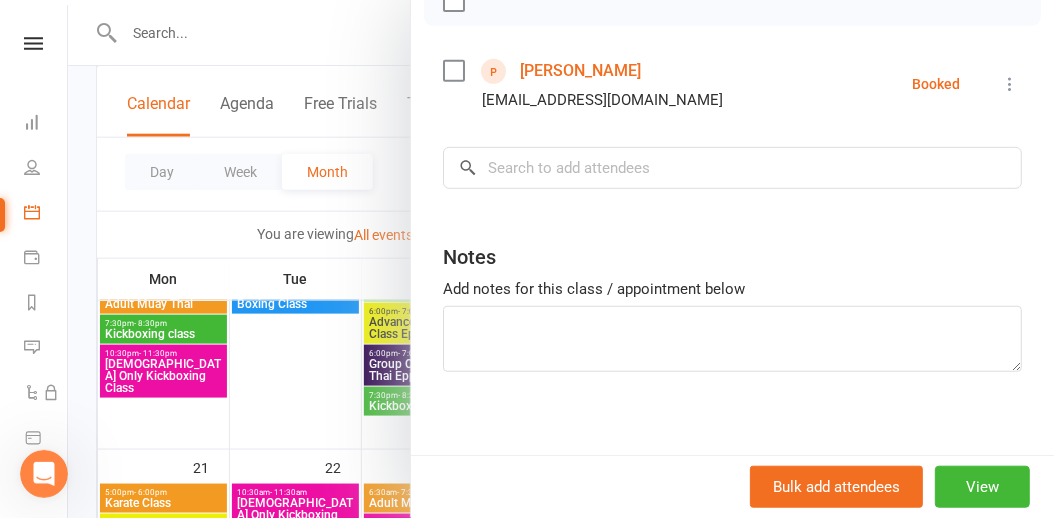 scroll, scrollTop: 332, scrollLeft: 0, axis: vertical 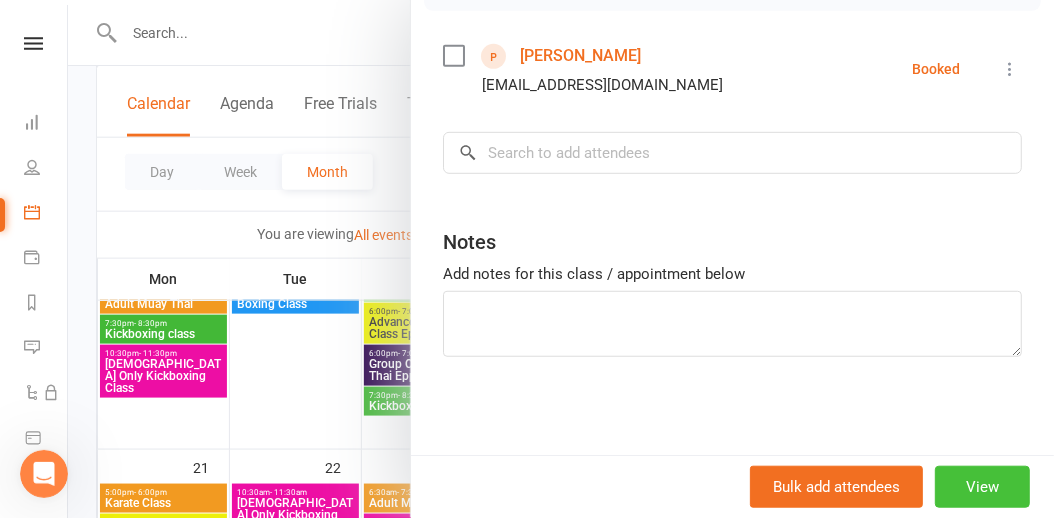 click on "View" at bounding box center [982, 487] 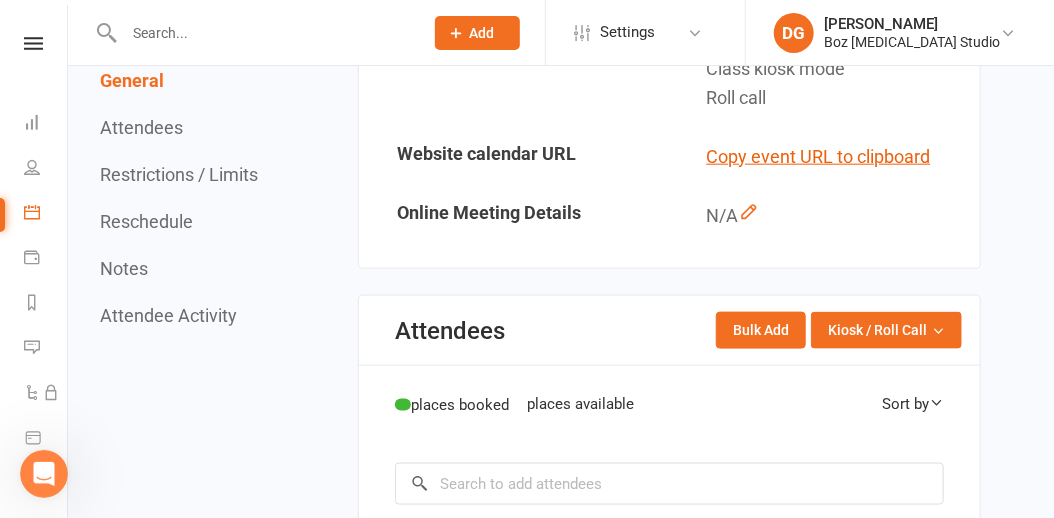 scroll, scrollTop: 0, scrollLeft: 0, axis: both 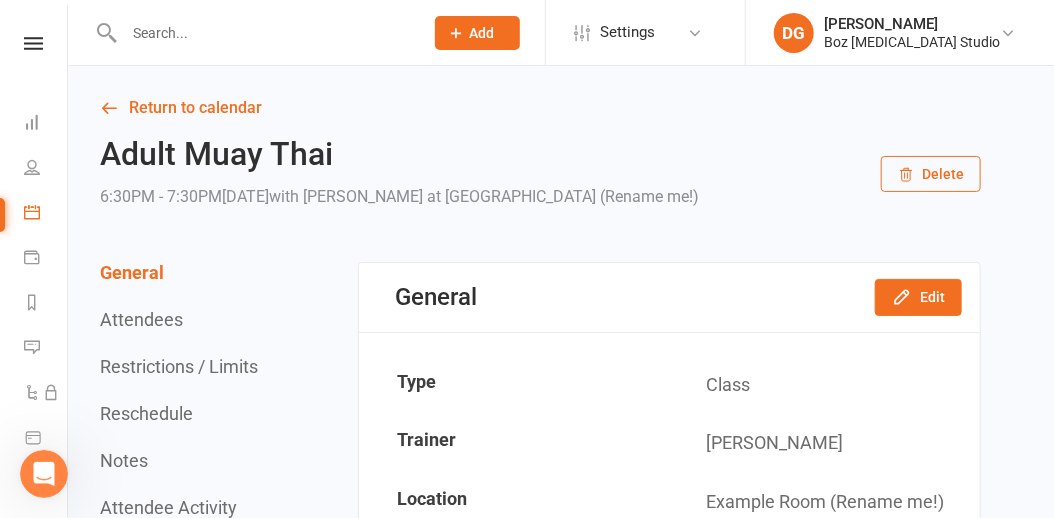 click on "Attendees" at bounding box center [141, 319] 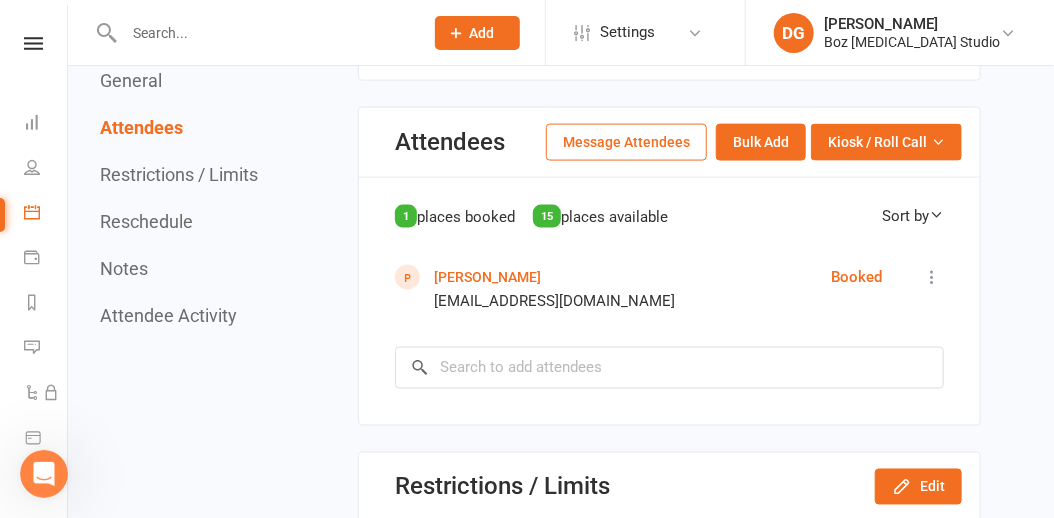 scroll, scrollTop: 958, scrollLeft: 0, axis: vertical 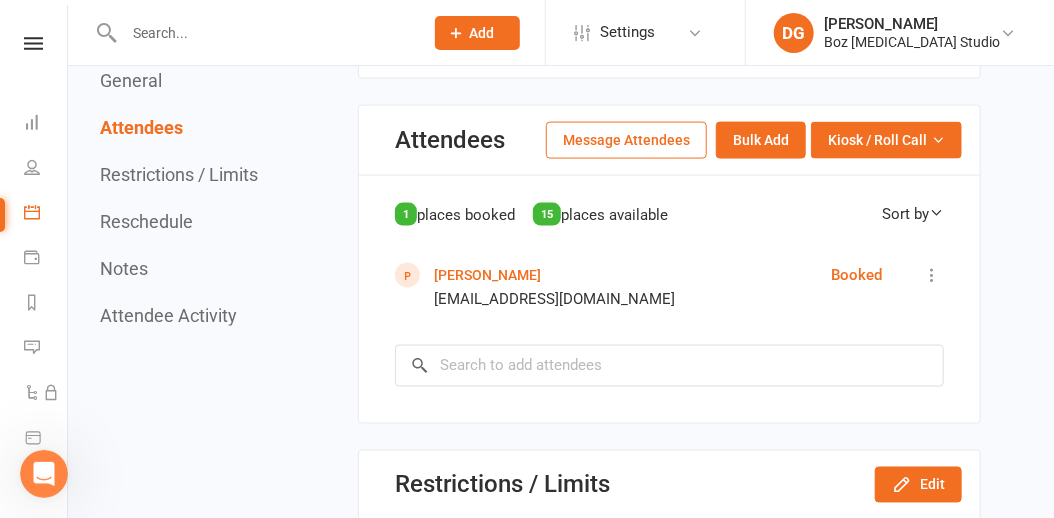 click at bounding box center [932, 275] 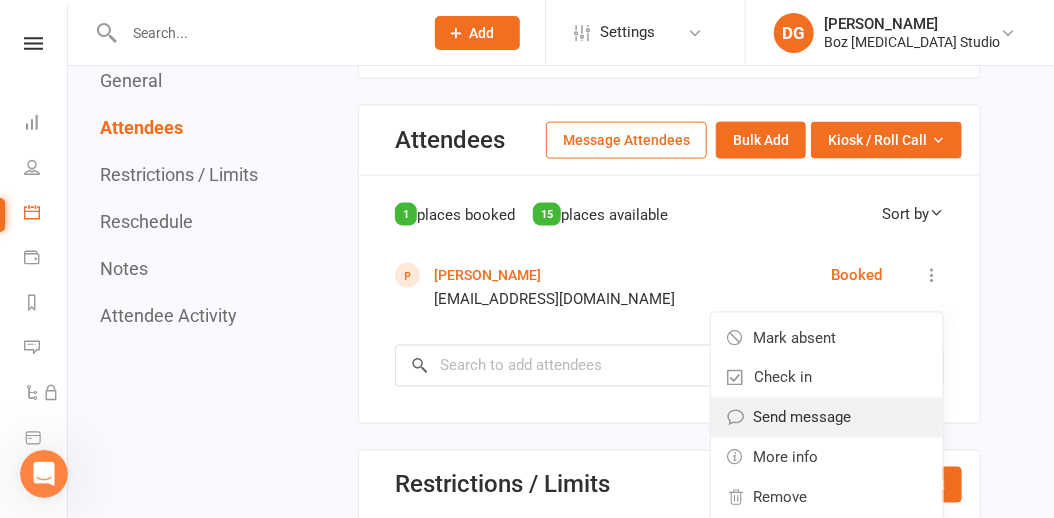 click on "Send message" at bounding box center (802, 418) 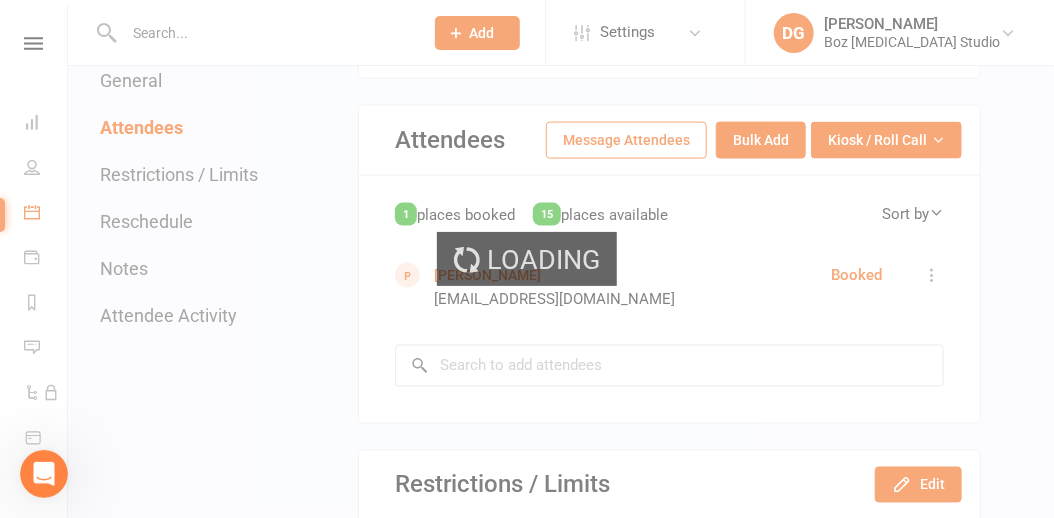 scroll, scrollTop: 0, scrollLeft: 0, axis: both 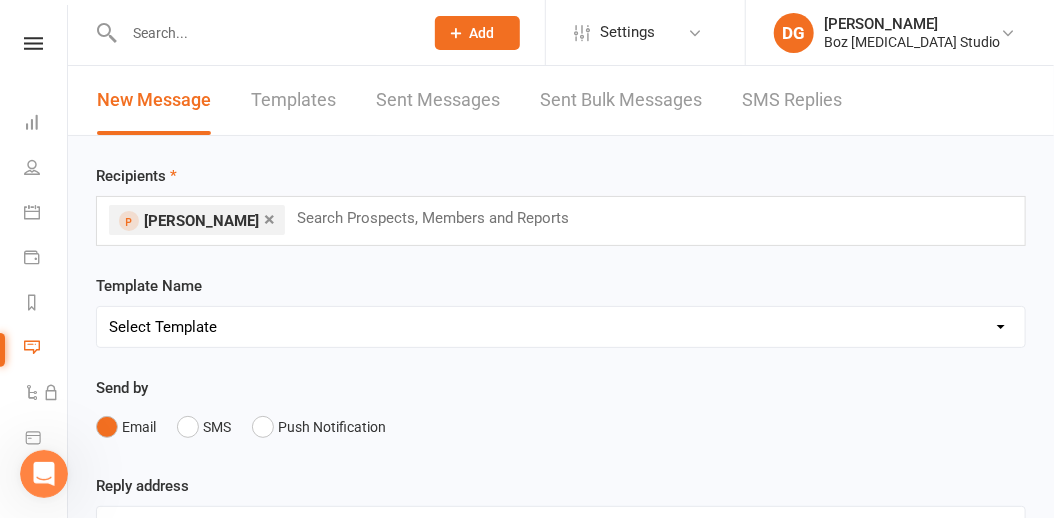 click on "Select Template [Email] [Default template - review before using] Email request for customer testimonial [SMS] [Default template - review before using] Follow-Up SMS Reminder for Review Request [SMS] [Default template - review before using] Referral [SMS] [Default template - review before using] Request for review [Email] [Default template - review before using] Email 1: Friendly Reminder – Payment Unsuccessful [Email] [Default template - review before using] Email 2: Second Attempt Coming Soon [Email] [Default template - review before using] Email 3: Final Reminder – Let’s Get This Sorted [SMS] [Default template - review before using] Failed payment [SMS] [Default template - review before using] Payment paid [SMS] [Default template - review before using] SMS 1: Friendly Reminder – Payment Unsuccessful [SMS] [Default template - review before using] SMS 2: Second Attempt Coming Soon [SMS] [Default template - review before using] SMS 3: Final Reminder - Let’s Get This Sorted" at bounding box center [561, 327] 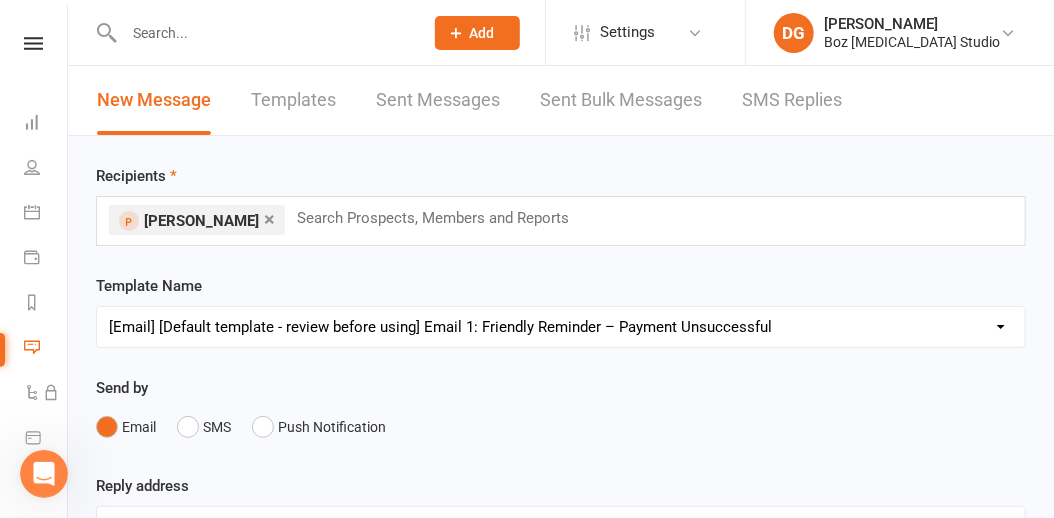 click on "Select Template [Email] [Default template - review before using] Email request for customer testimonial [SMS] [Default template - review before using] Follow-Up SMS Reminder for Review Request [SMS] [Default template - review before using] Referral [SMS] [Default template - review before using] Request for review [Email] [Default template - review before using] Email 1: Friendly Reminder – Payment Unsuccessful [Email] [Default template - review before using] Email 2: Second Attempt Coming Soon [Email] [Default template - review before using] Email 3: Final Reminder – Let’s Get This Sorted [SMS] [Default template - review before using] Failed payment [SMS] [Default template - review before using] Payment paid [SMS] [Default template - review before using] SMS 1: Friendly Reminder – Payment Unsuccessful [SMS] [Default template - review before using] SMS 2: Second Attempt Coming Soon [SMS] [Default template - review before using] SMS 3: Final Reminder - Let’s Get This Sorted" at bounding box center [561, 327] 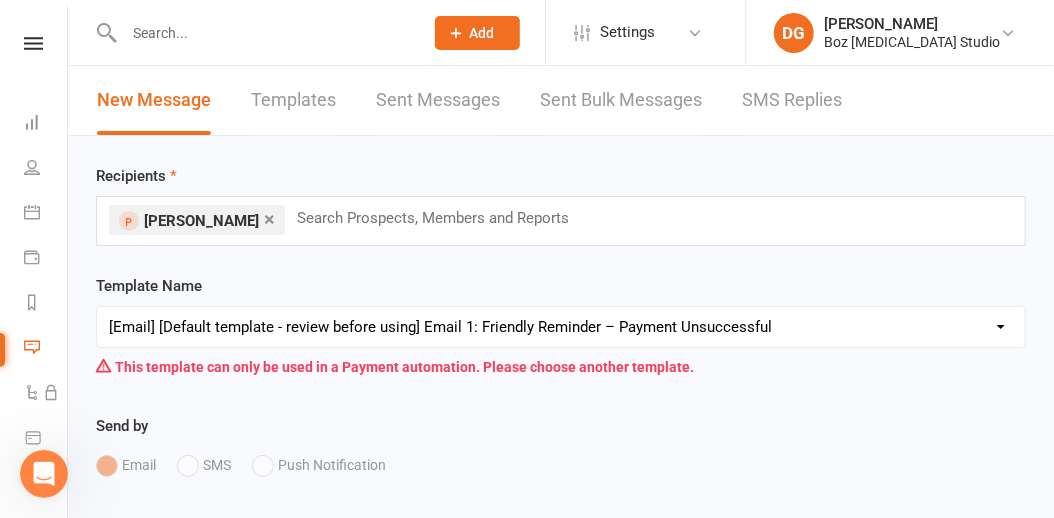 click on "Select Template [Email] [Default template - review before using] Email request for customer testimonial [SMS] [Default template - review before using] Follow-Up SMS Reminder for Review Request [SMS] [Default template - review before using] Referral [SMS] [Default template - review before using] Request for review [Email] [Default template - review before using] Email 1: Friendly Reminder – Payment Unsuccessful [Email] [Default template - review before using] Email 2: Second Attempt Coming Soon [Email] [Default template - review before using] Email 3: Final Reminder – Let’s Get This Sorted [SMS] [Default template - review before using] Failed payment [SMS] [Default template - review before using] Payment paid [SMS] [Default template - review before using] SMS 1: Friendly Reminder – Payment Unsuccessful [SMS] [Default template - review before using] SMS 2: Second Attempt Coming Soon [SMS] [Default template - review before using] SMS 3: Final Reminder - Let’s Get This Sorted" at bounding box center [561, 327] 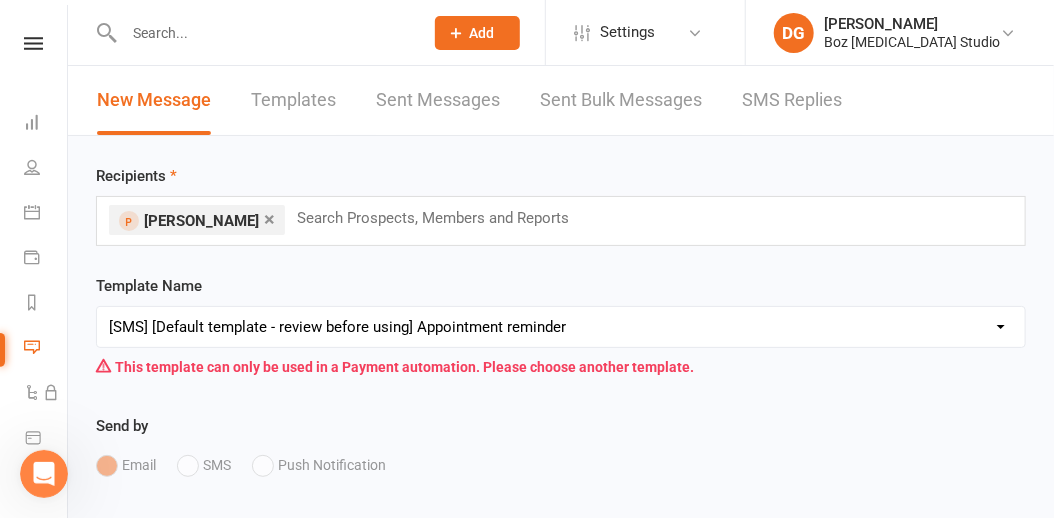 click on "Select Template [Email] [Default template - review before using] Email request for customer testimonial [SMS] [Default template - review before using] Follow-Up SMS Reminder for Review Request [SMS] [Default template - review before using] Referral [SMS] [Default template - review before using] Request for review [Email] [Default template - review before using] Email 1: Friendly Reminder – Payment Unsuccessful [Email] [Default template - review before using] Email 2: Second Attempt Coming Soon [Email] [Default template - review before using] Email 3: Final Reminder – Let’s Get This Sorted [SMS] [Default template - review before using] Failed payment [SMS] [Default template - review before using] Payment paid [SMS] [Default template - review before using] SMS 1: Friendly Reminder – Payment Unsuccessful [SMS] [Default template - review before using] SMS 2: Second Attempt Coming Soon [SMS] [Default template - review before using] SMS 3: Final Reminder - Let’s Get This Sorted" at bounding box center [561, 327] 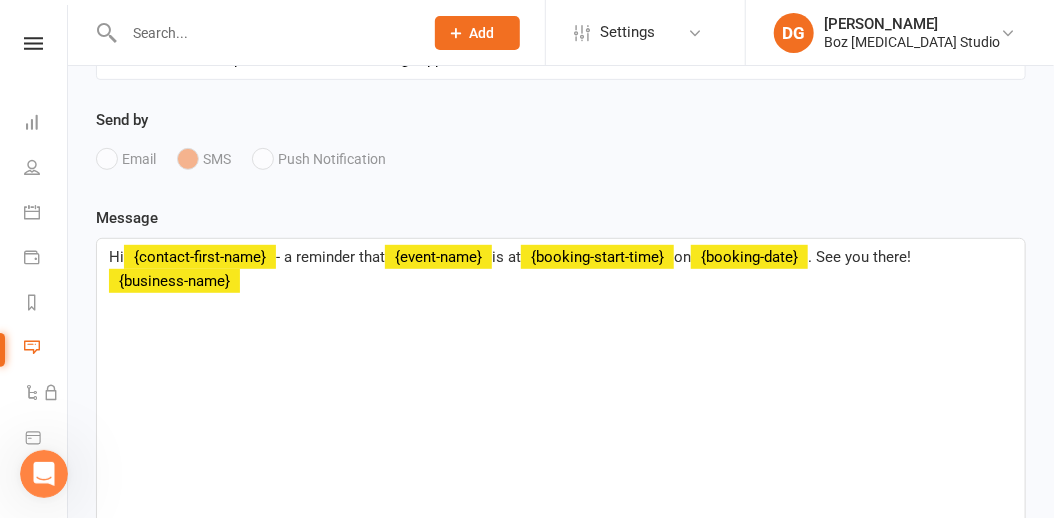 scroll, scrollTop: 275, scrollLeft: 0, axis: vertical 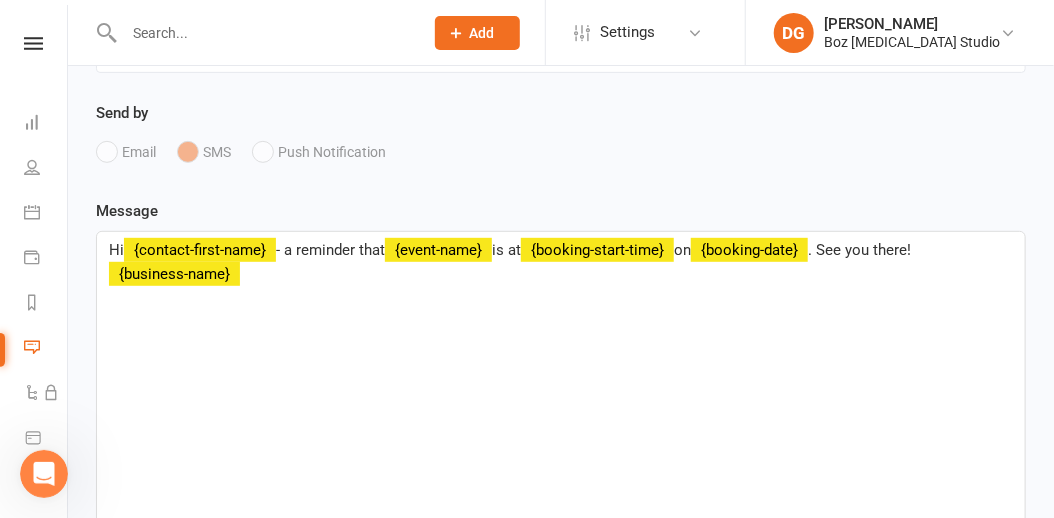 click on "Hi" at bounding box center [116, 250] 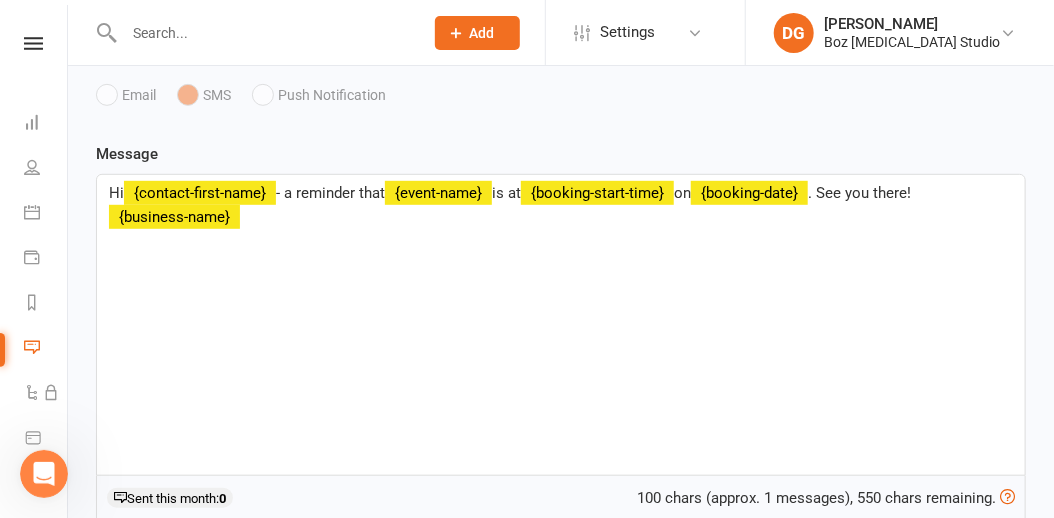 scroll, scrollTop: 334, scrollLeft: 0, axis: vertical 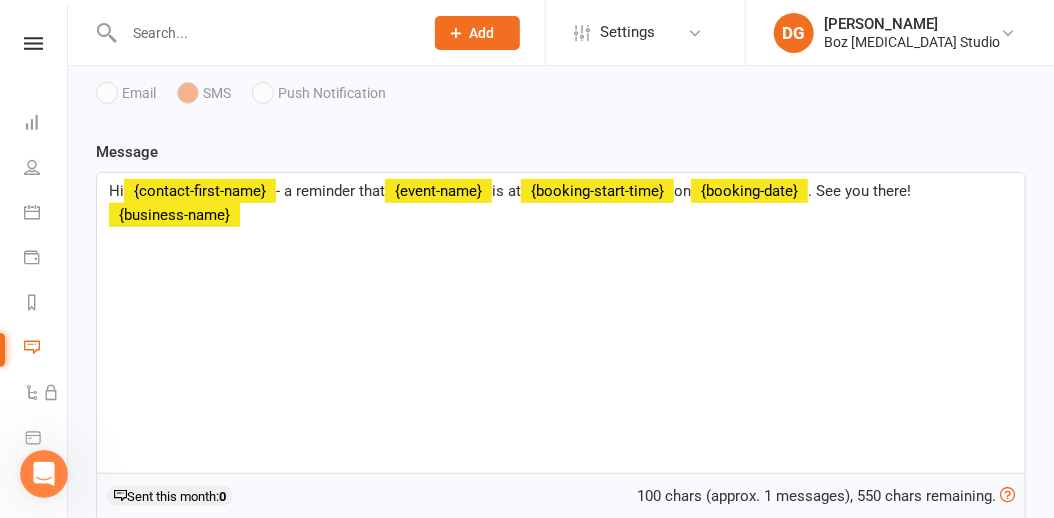click on "Hi" at bounding box center [116, 191] 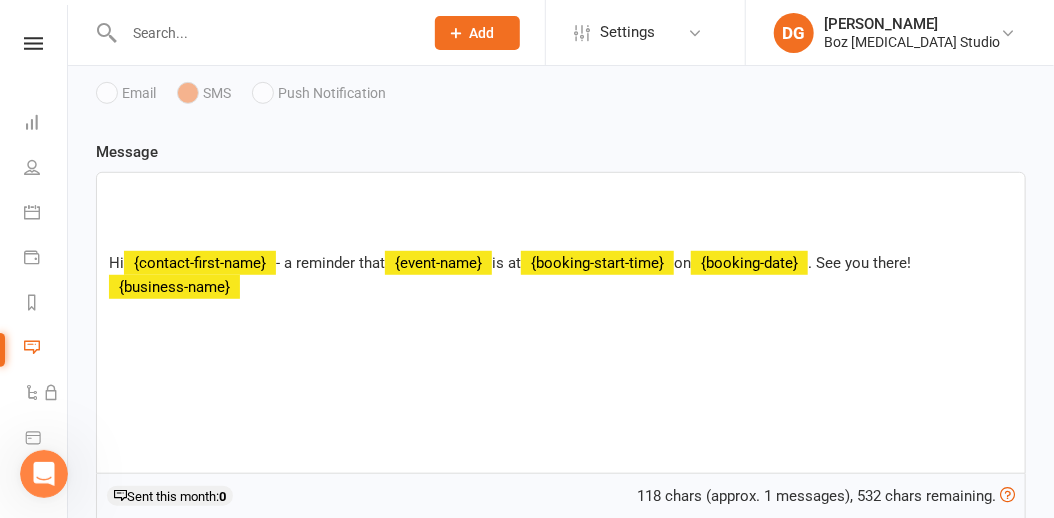 click on "﻿" at bounding box center [561, 215] 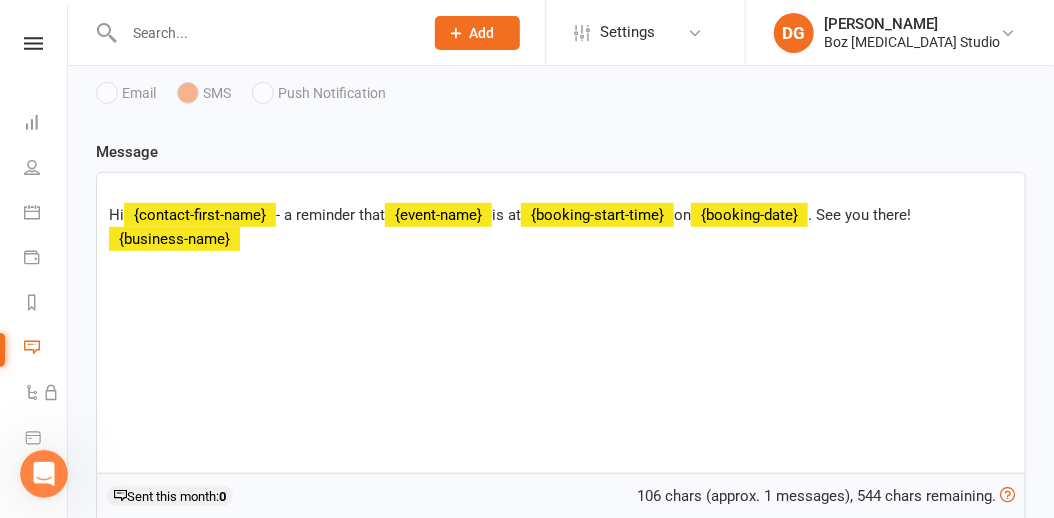 click on "﻿ Hi  ﻿ {contact-first-name}  - a reminder that  ﻿ {event-name}  is at  ﻿ {booking-start-time}  on  ﻿ {booking-date} . See you there!  ﻿ {business-name} ﻿" at bounding box center (561, 323) 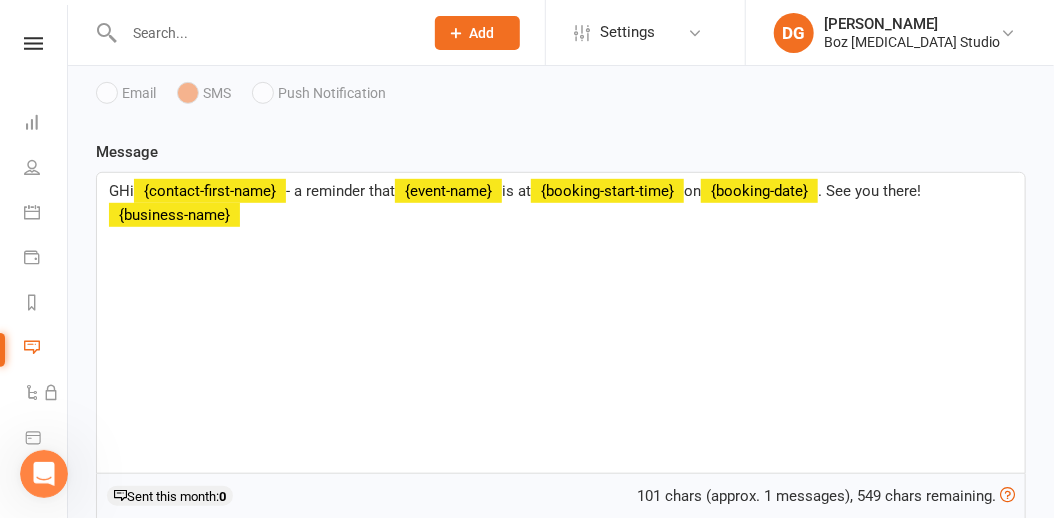 type 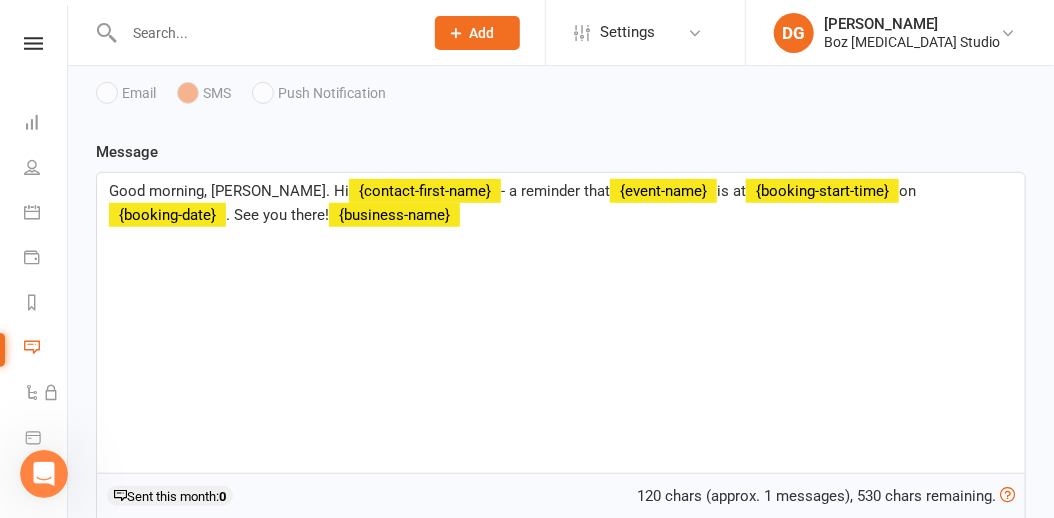click on "- a reminder that" at bounding box center (555, 191) 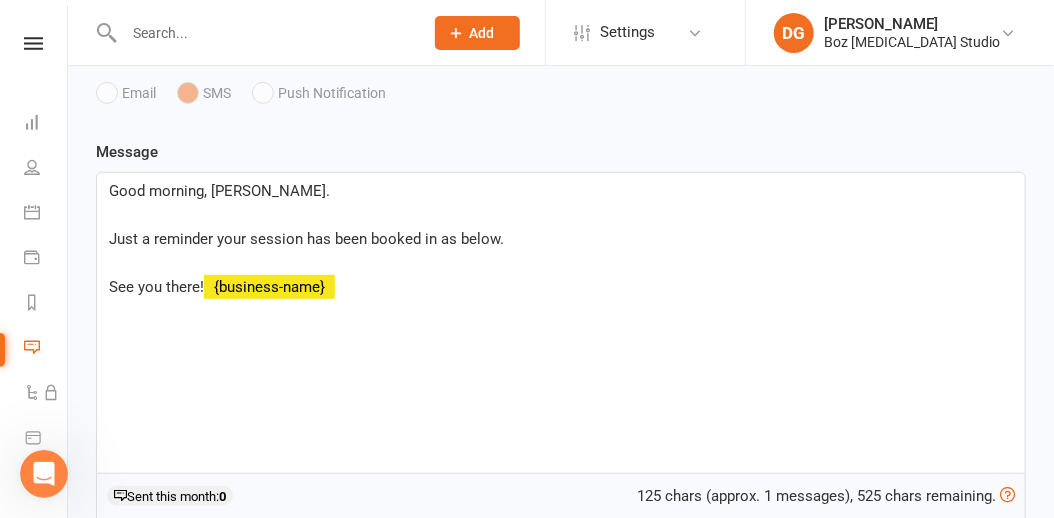 click on "﻿ {business-name}" at bounding box center (269, 287) 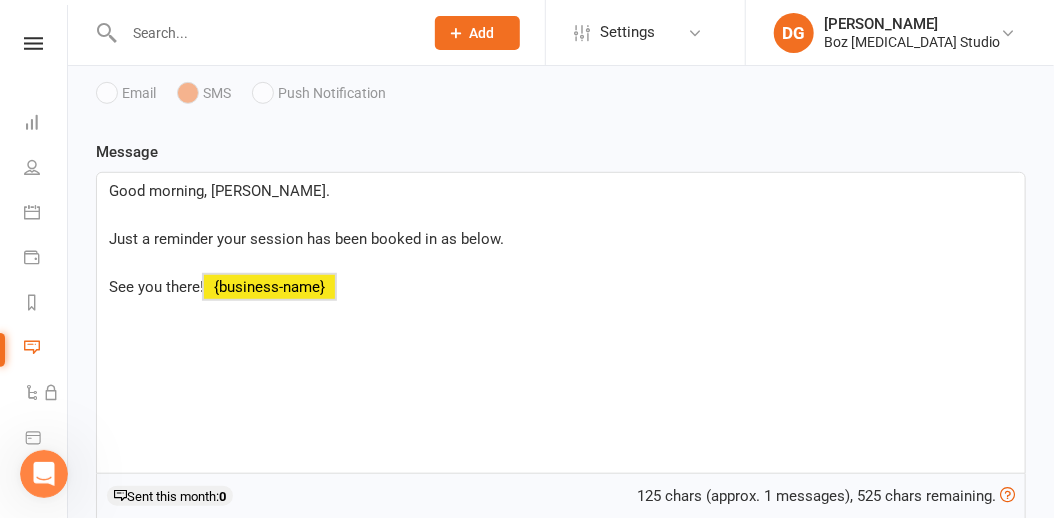 click on "﻿ {business-name}" at bounding box center (269, 287) 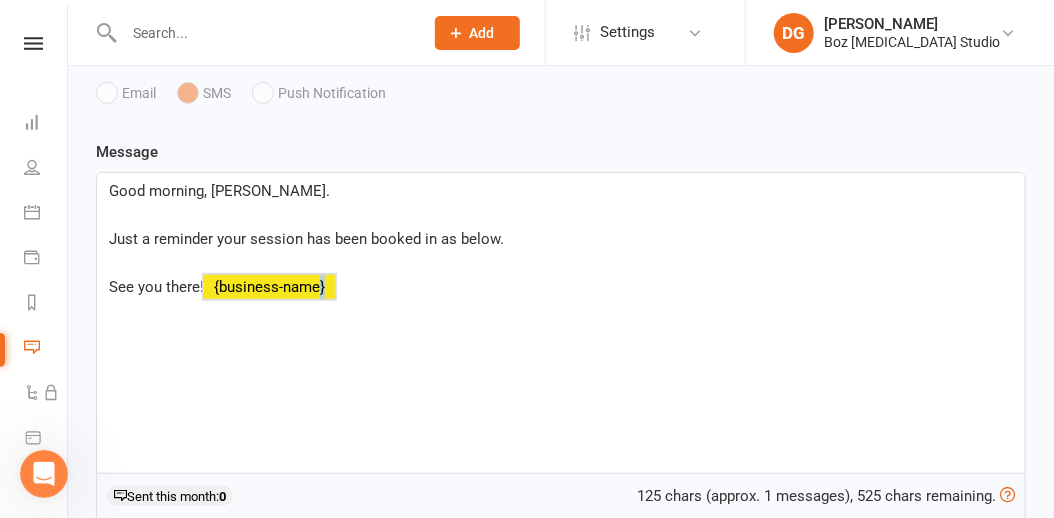 click on "See you there!  ﻿ {business-name} ﻿" at bounding box center (561, 287) 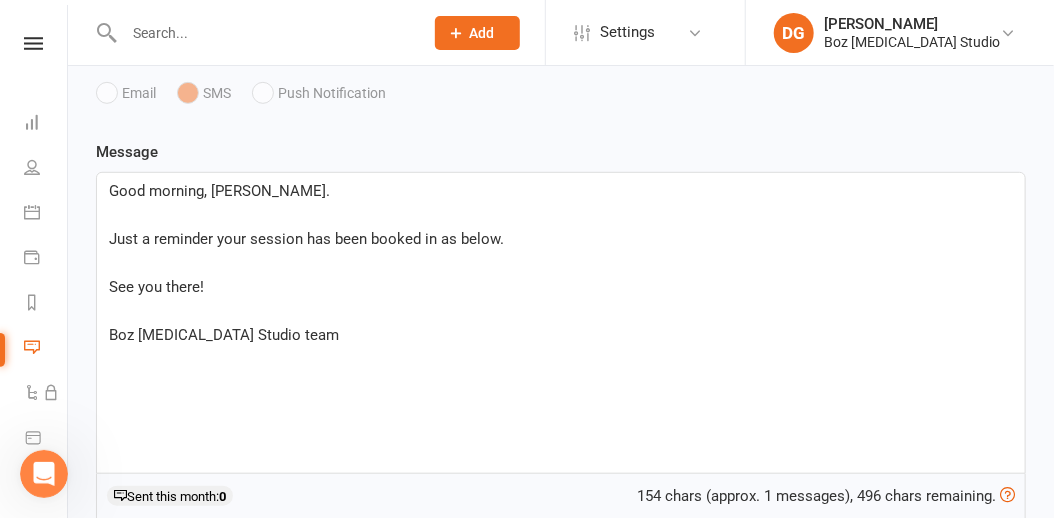 click on "Just a reminder your session has been booked in as below." at bounding box center [561, 239] 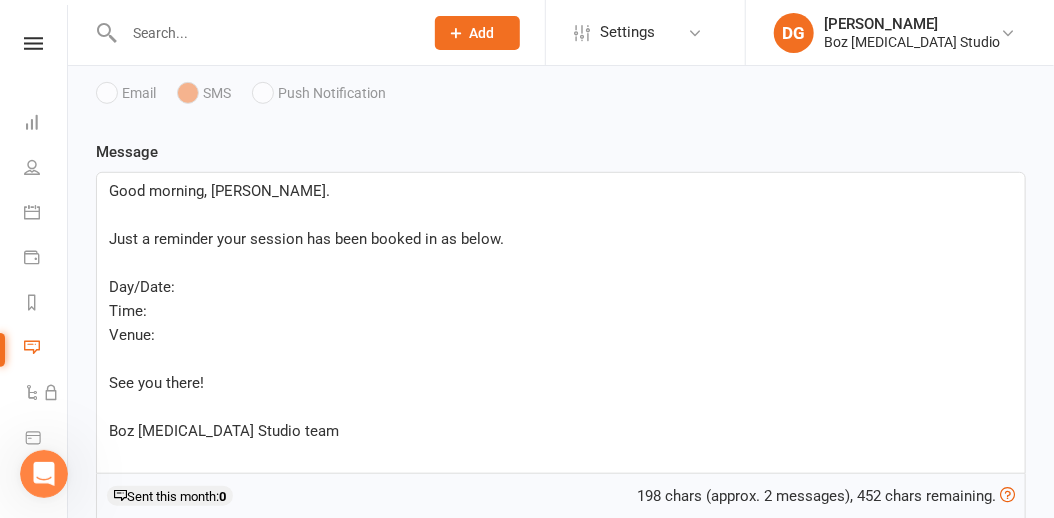 click on "Day/Date:" at bounding box center [561, 287] 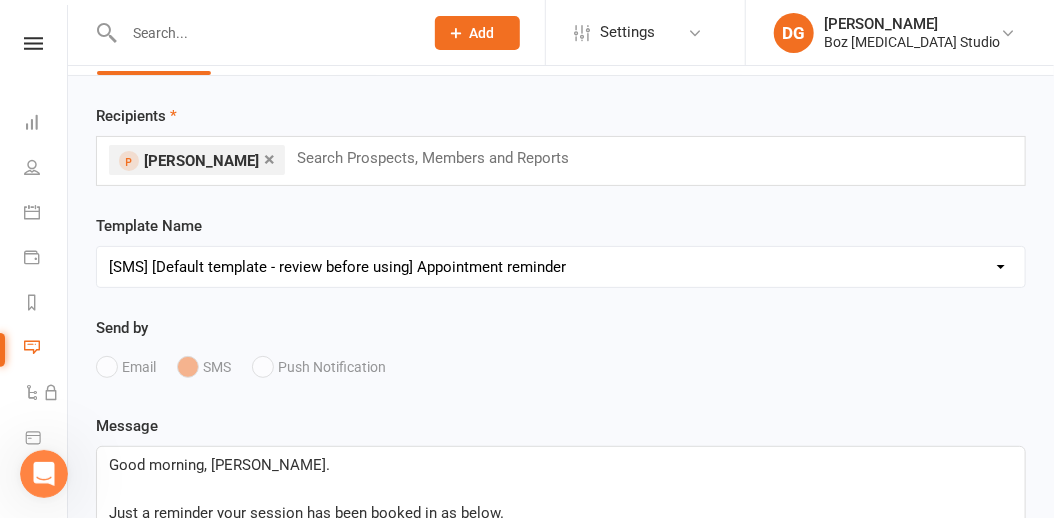 scroll, scrollTop: 57, scrollLeft: 0, axis: vertical 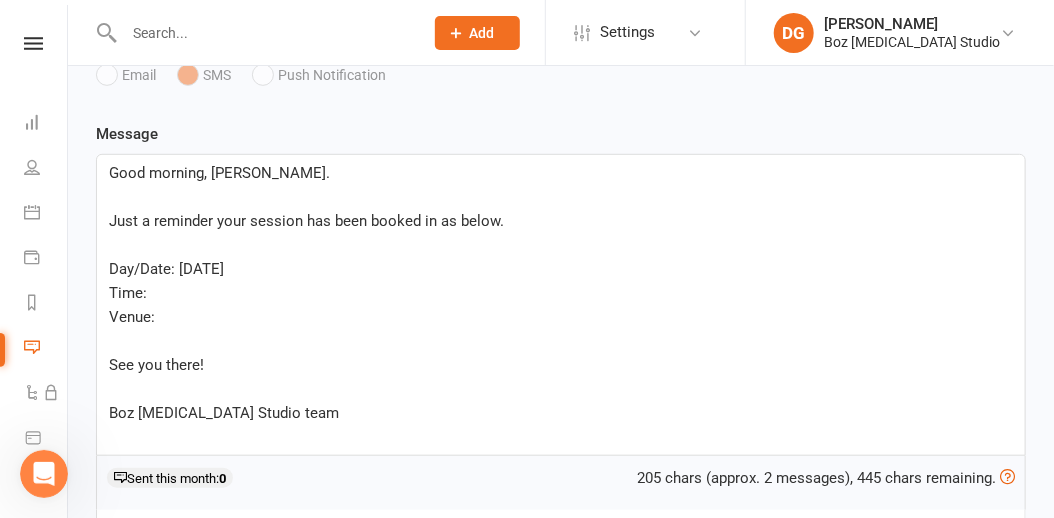 click on "Venue:" at bounding box center (561, 317) 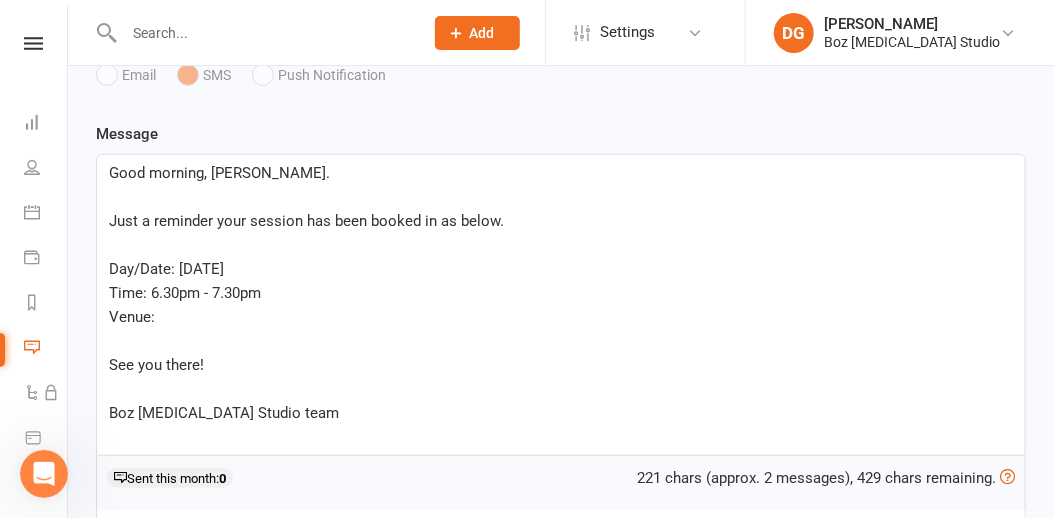 click on "Venue:" at bounding box center [561, 317] 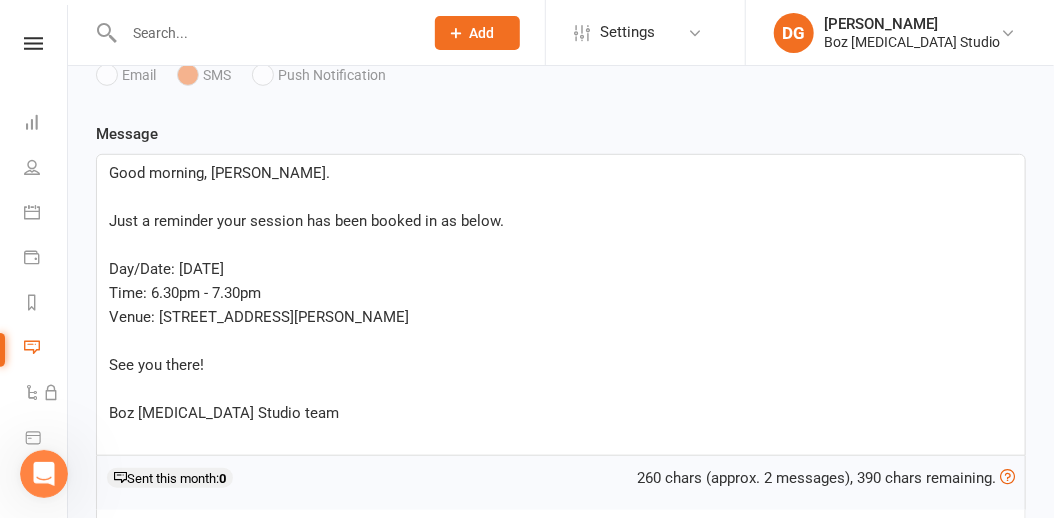 click on "Day/Date: [DATE]" at bounding box center [561, 269] 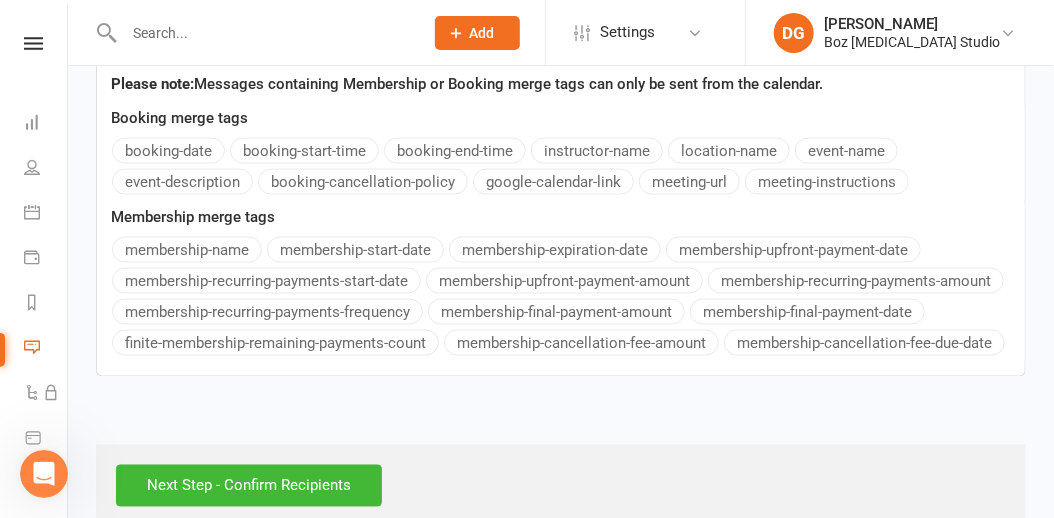 scroll, scrollTop: 999, scrollLeft: 0, axis: vertical 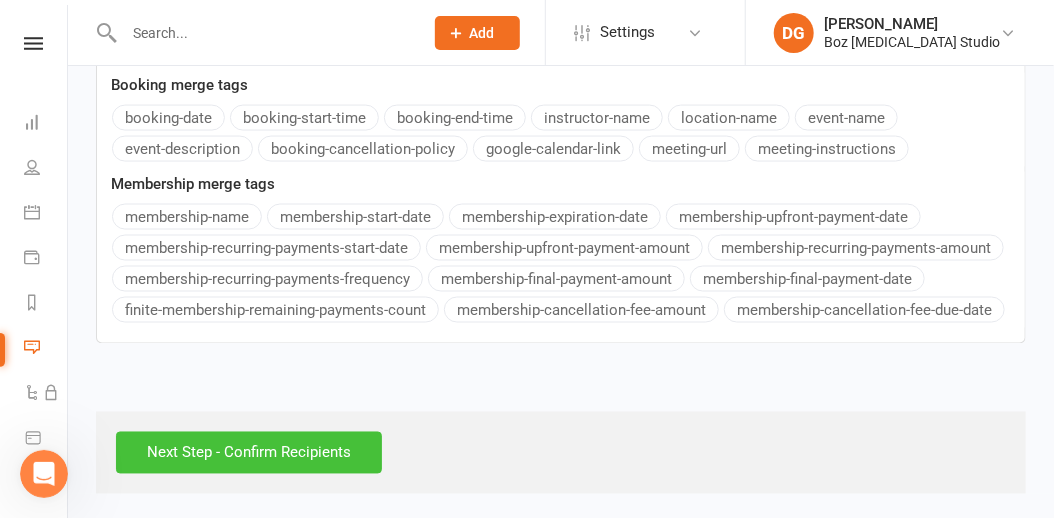 click on "Next Step - Confirm Recipients" at bounding box center [249, 453] 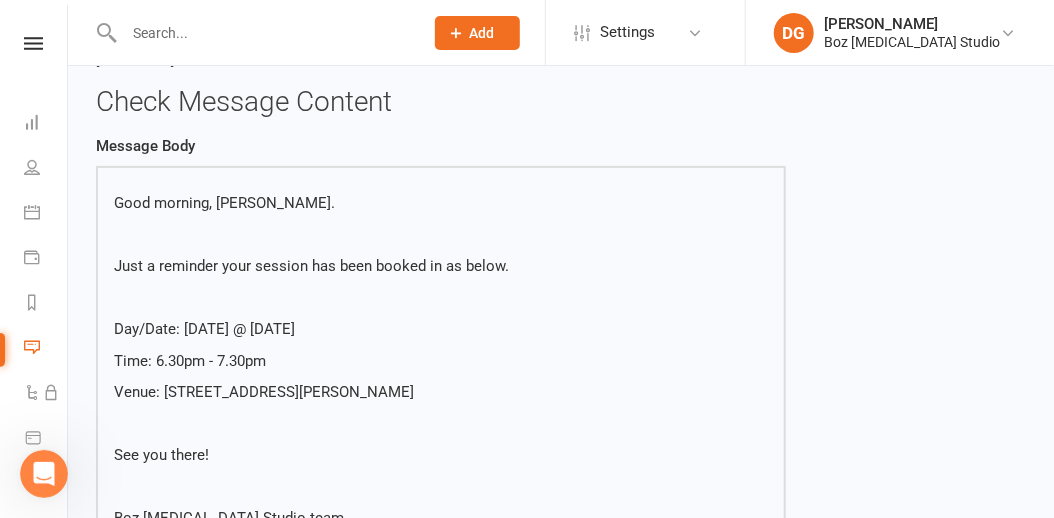 scroll, scrollTop: 0, scrollLeft: 0, axis: both 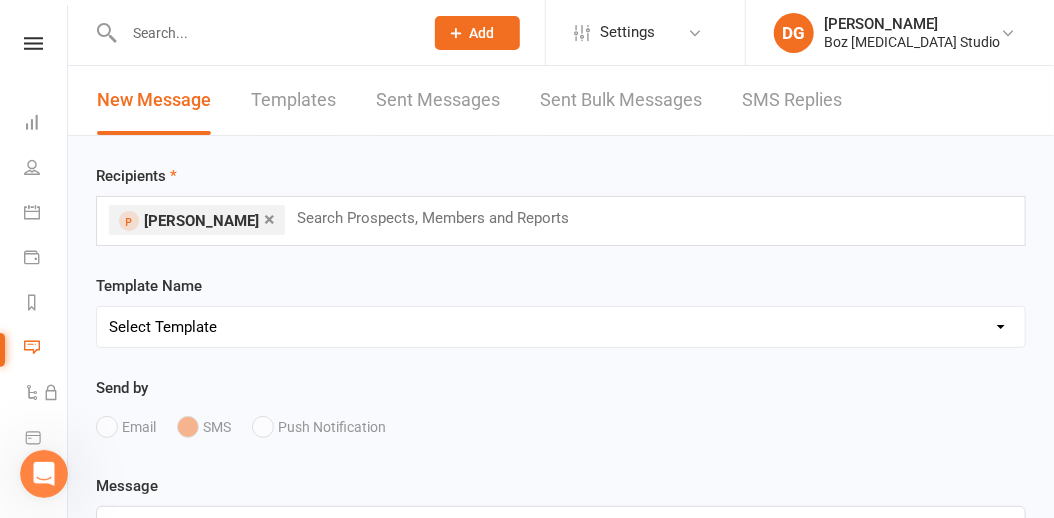 click on "×" at bounding box center (269, 219) 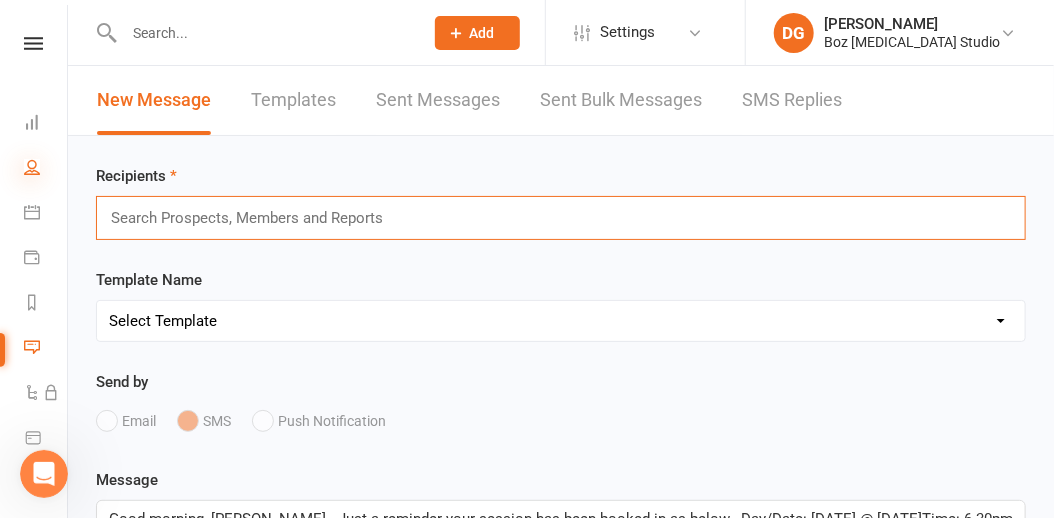 click at bounding box center [32, 167] 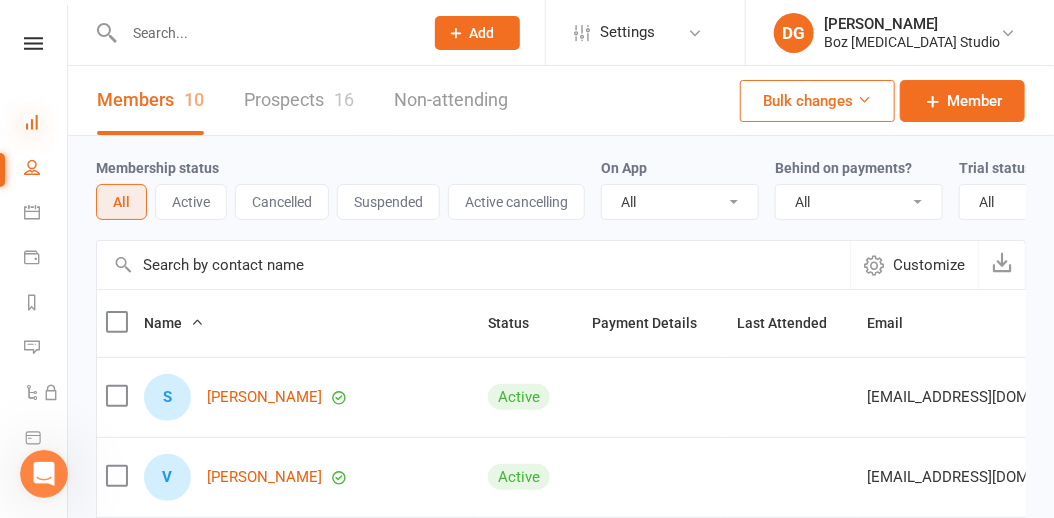 click at bounding box center [32, 122] 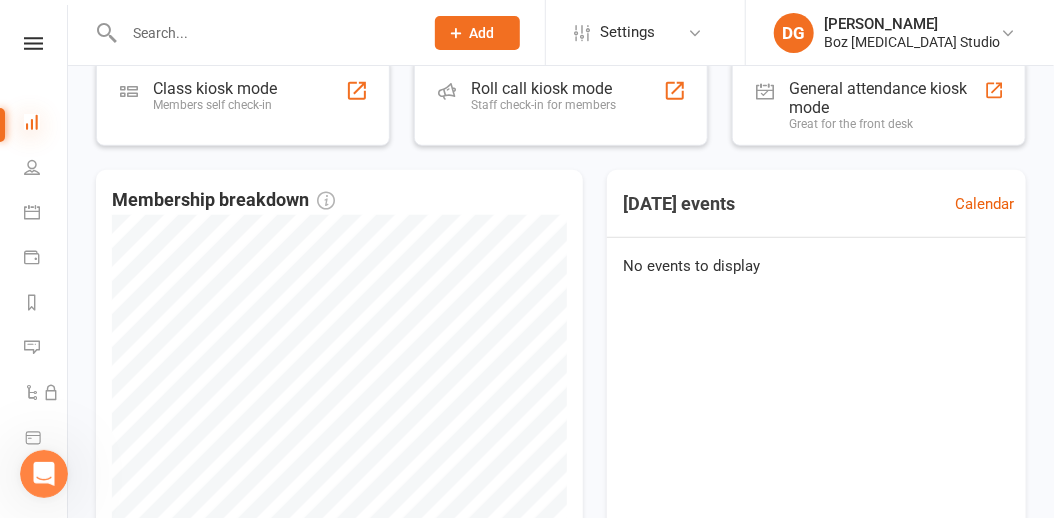 scroll, scrollTop: 392, scrollLeft: 0, axis: vertical 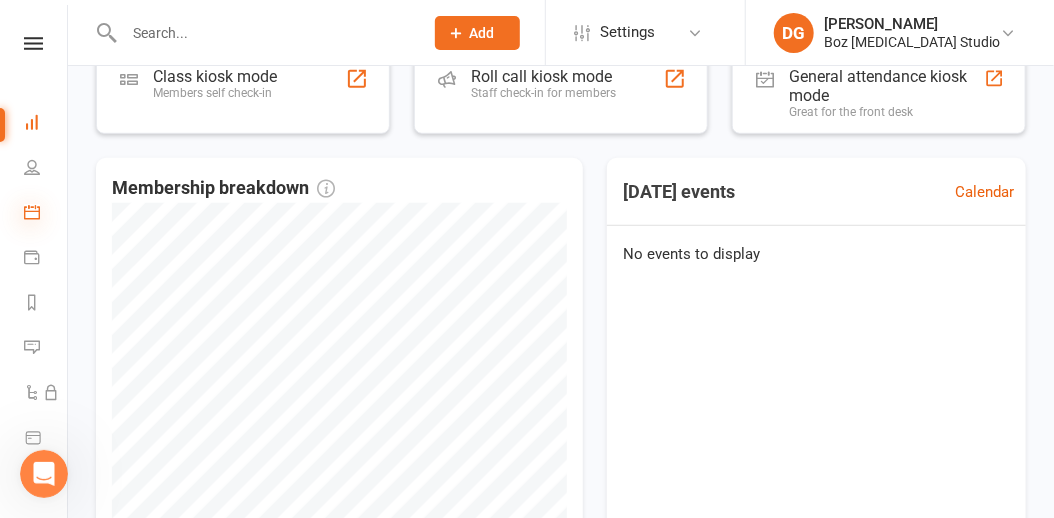 click at bounding box center (32, 212) 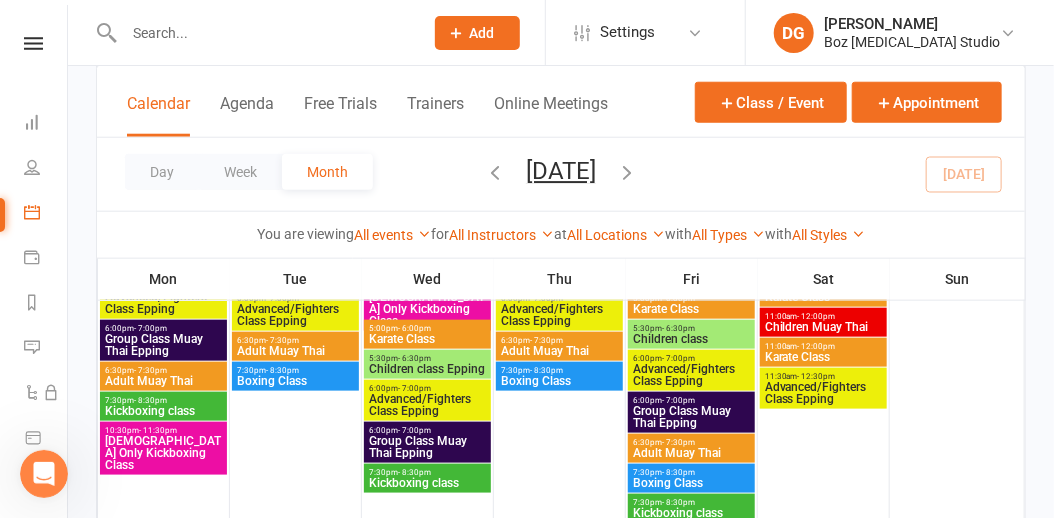 scroll, scrollTop: 644, scrollLeft: 0, axis: vertical 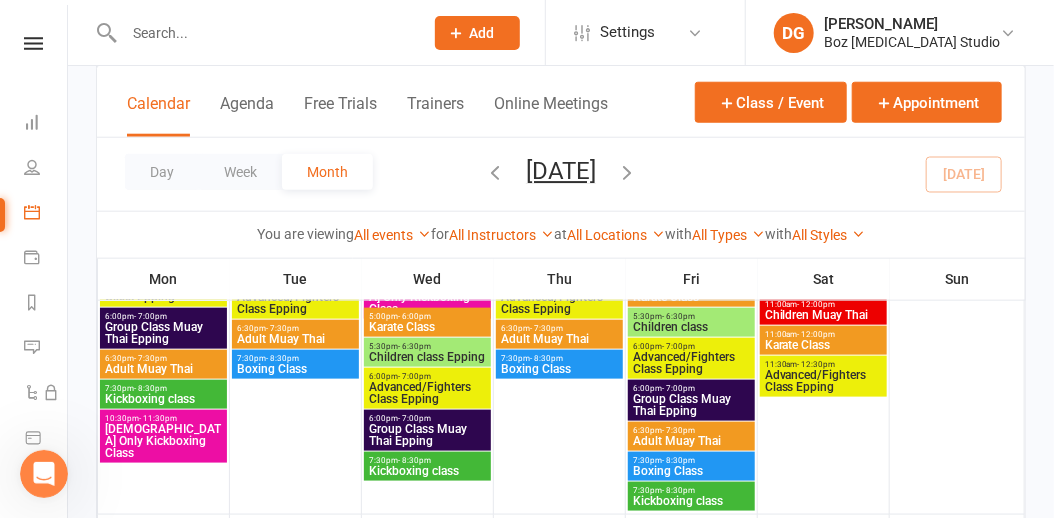 click on "Adult Muay Thai" at bounding box center [691, 441] 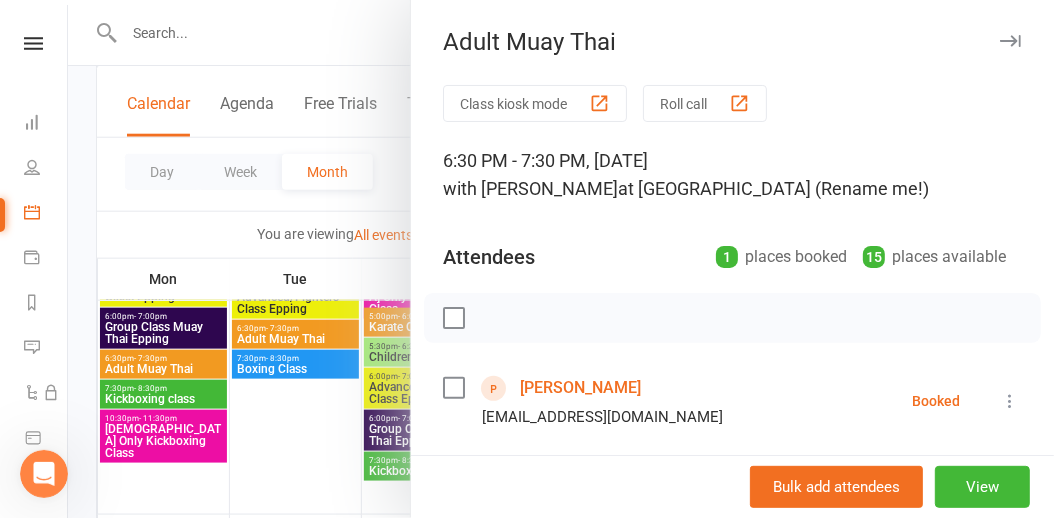 click at bounding box center [561, 259] 